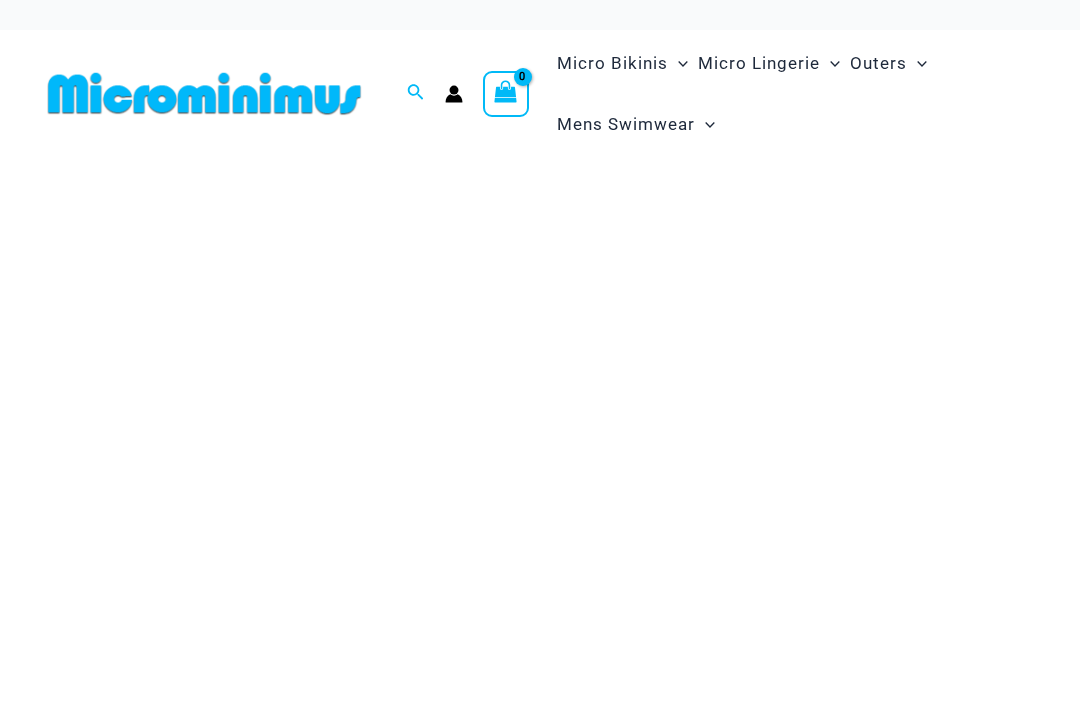 scroll, scrollTop: 0, scrollLeft: 0, axis: both 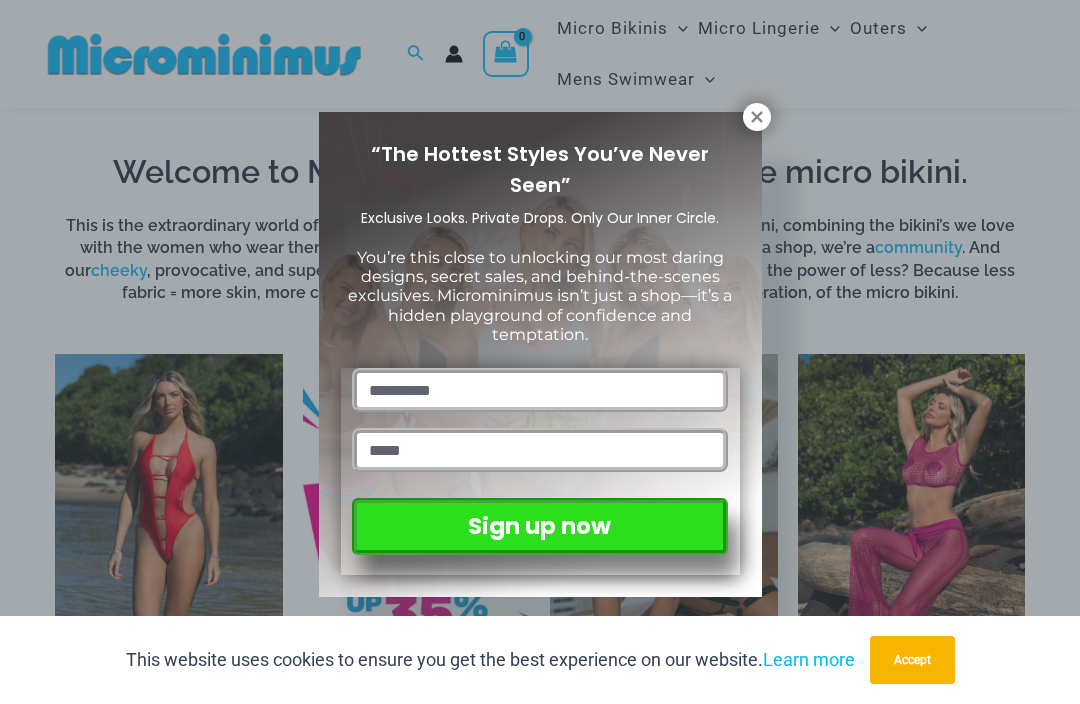 click 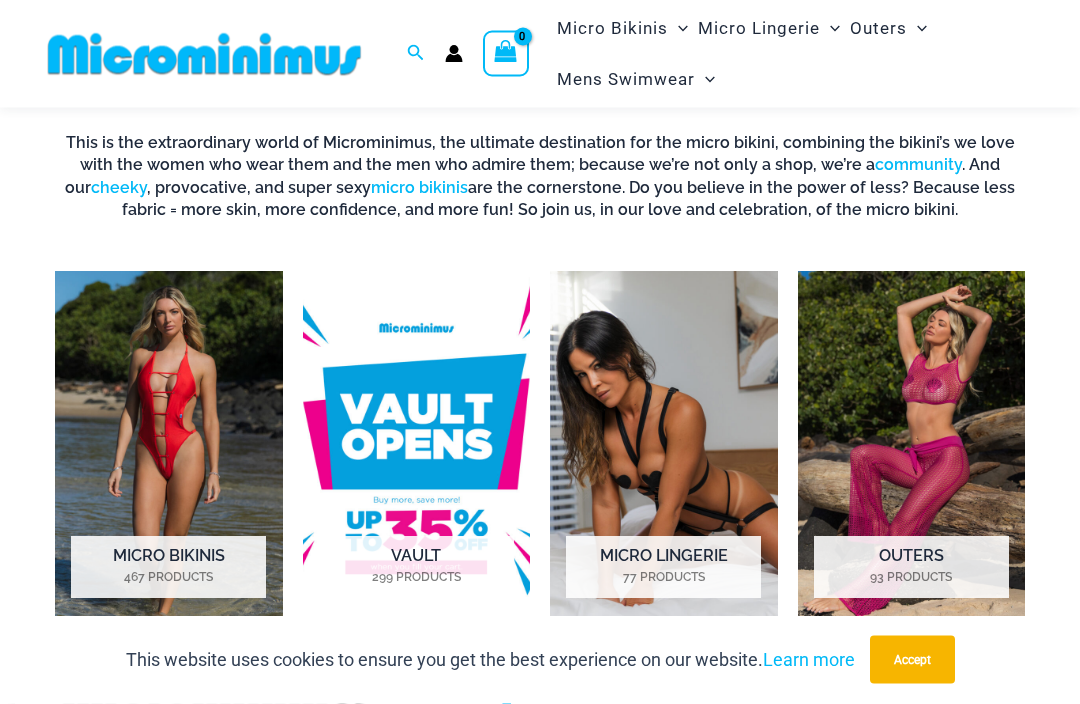 scroll, scrollTop: 1068, scrollLeft: 0, axis: vertical 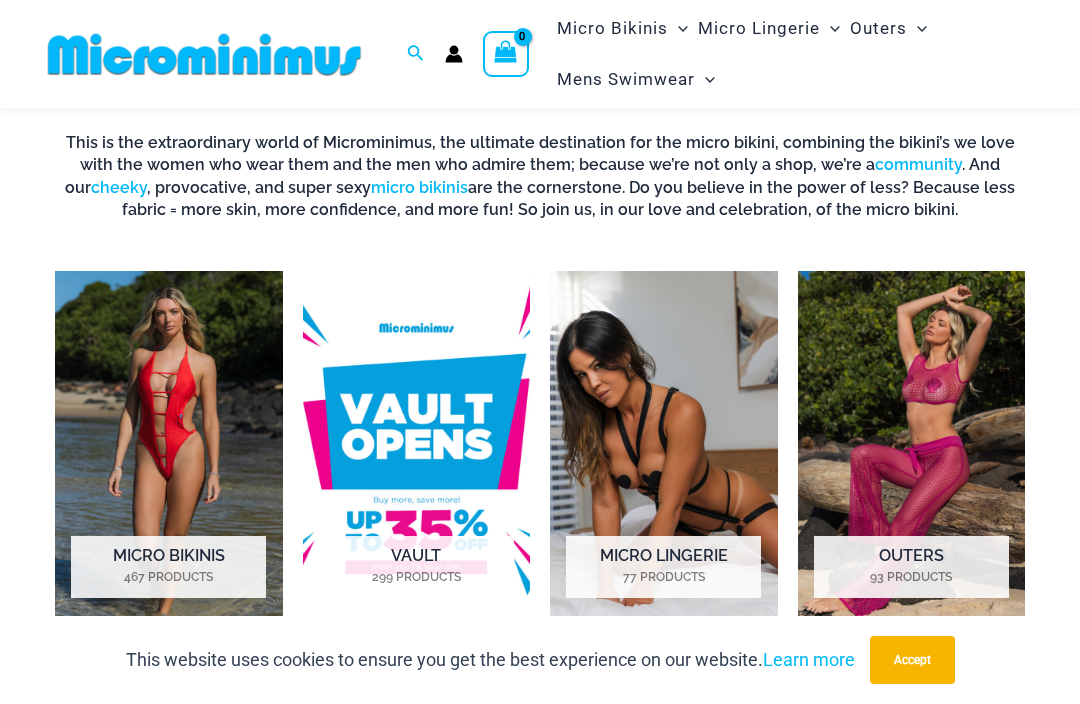 click on "Micro Lingerie 77 Products" at bounding box center [663, 567] 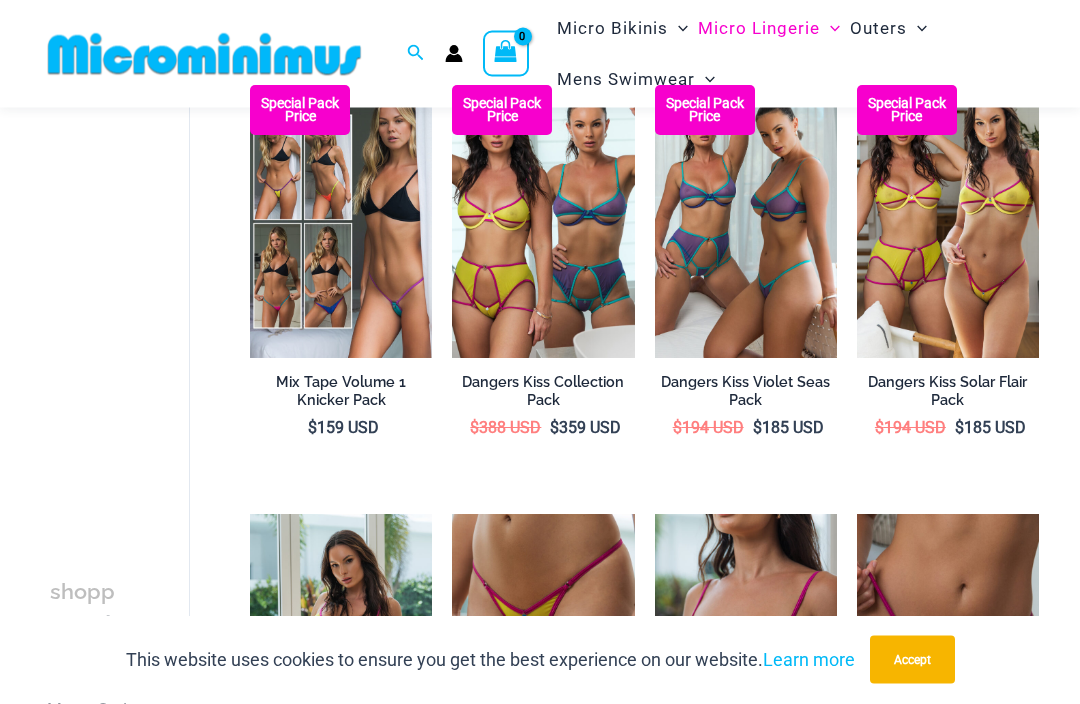 scroll, scrollTop: 2746, scrollLeft: 0, axis: vertical 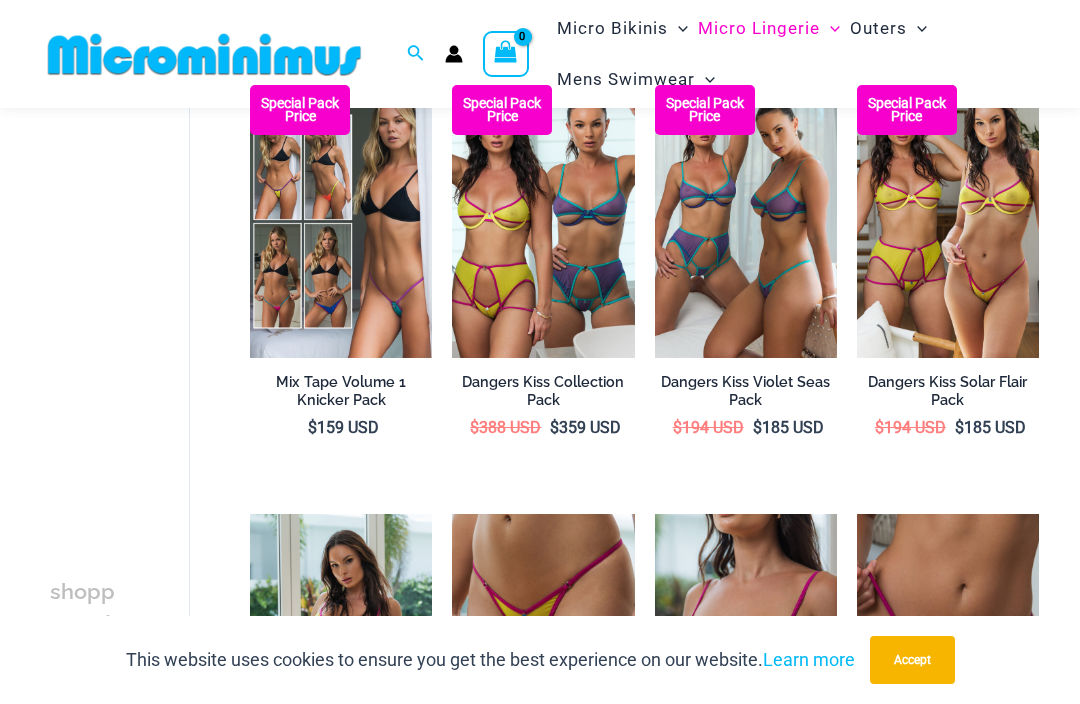click at bounding box center [452, 85] 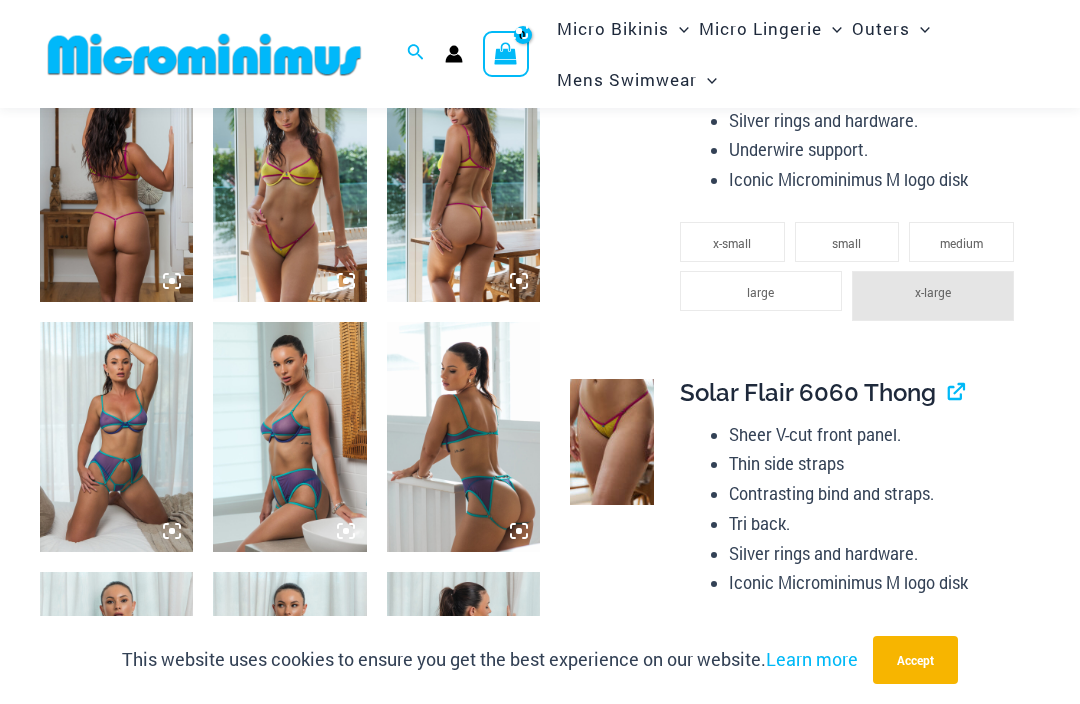 scroll, scrollTop: 998, scrollLeft: 0, axis: vertical 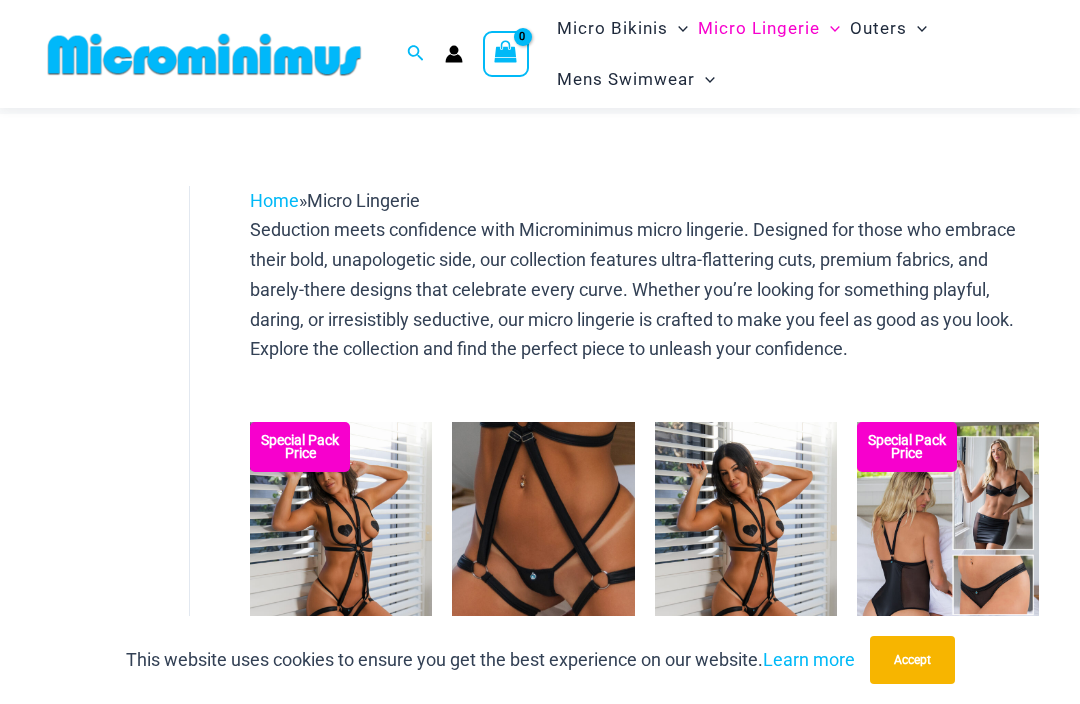 click on "Accept" at bounding box center [912, 660] 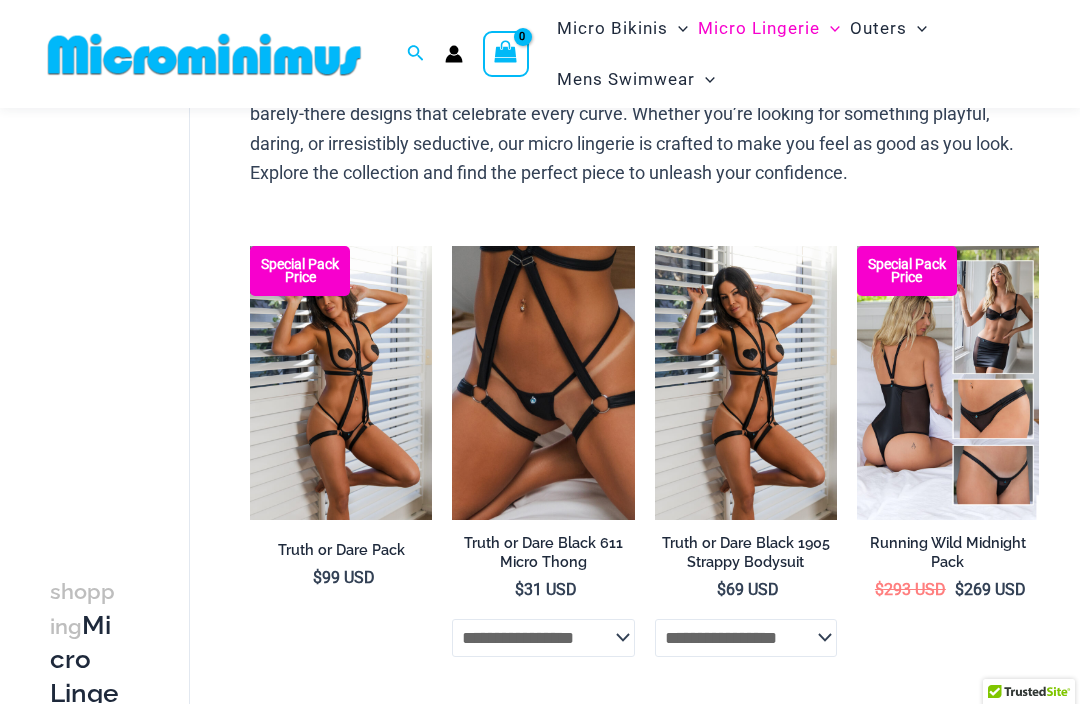scroll, scrollTop: 203, scrollLeft: 0, axis: vertical 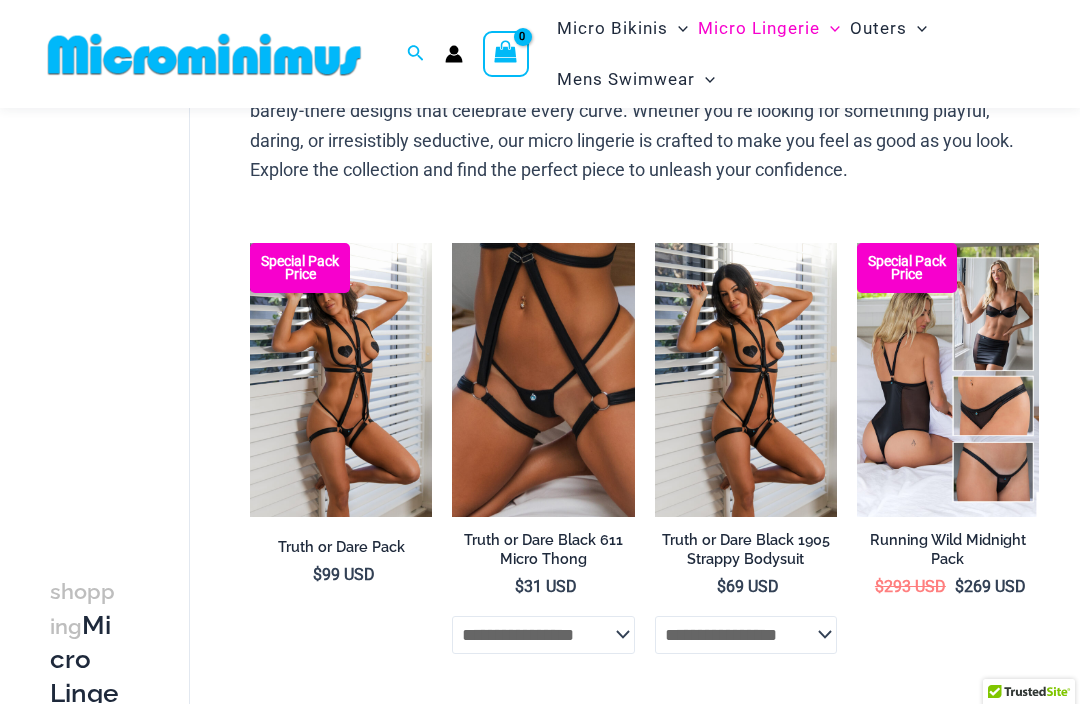 click at bounding box center (250, 243) 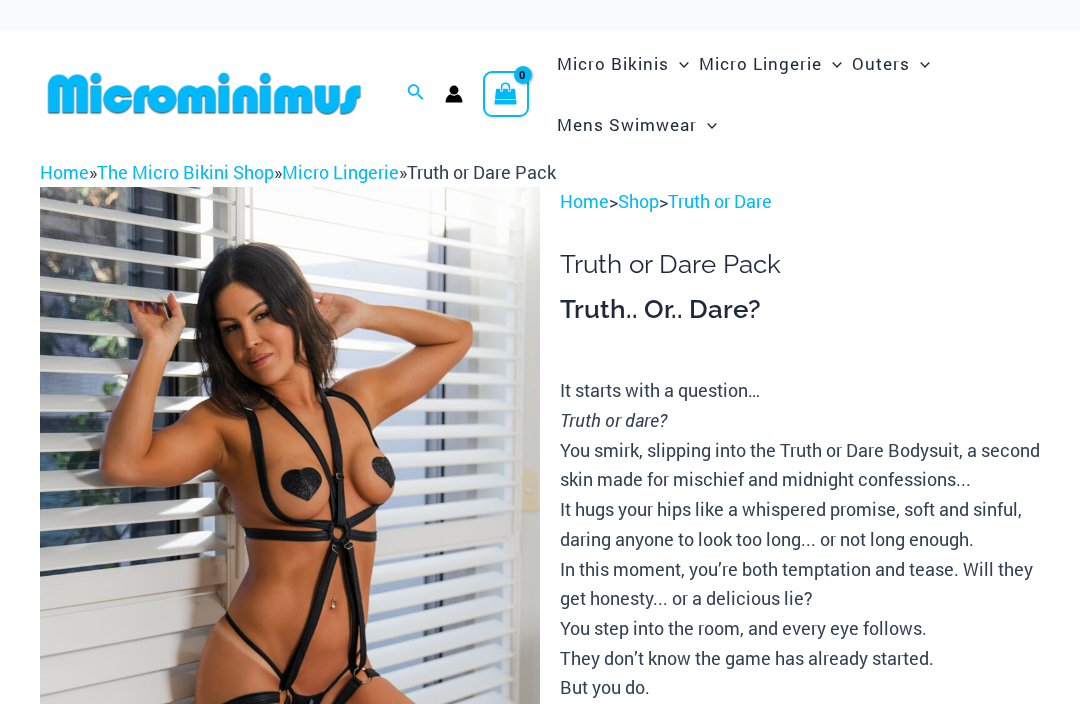 scroll, scrollTop: 0, scrollLeft: 0, axis: both 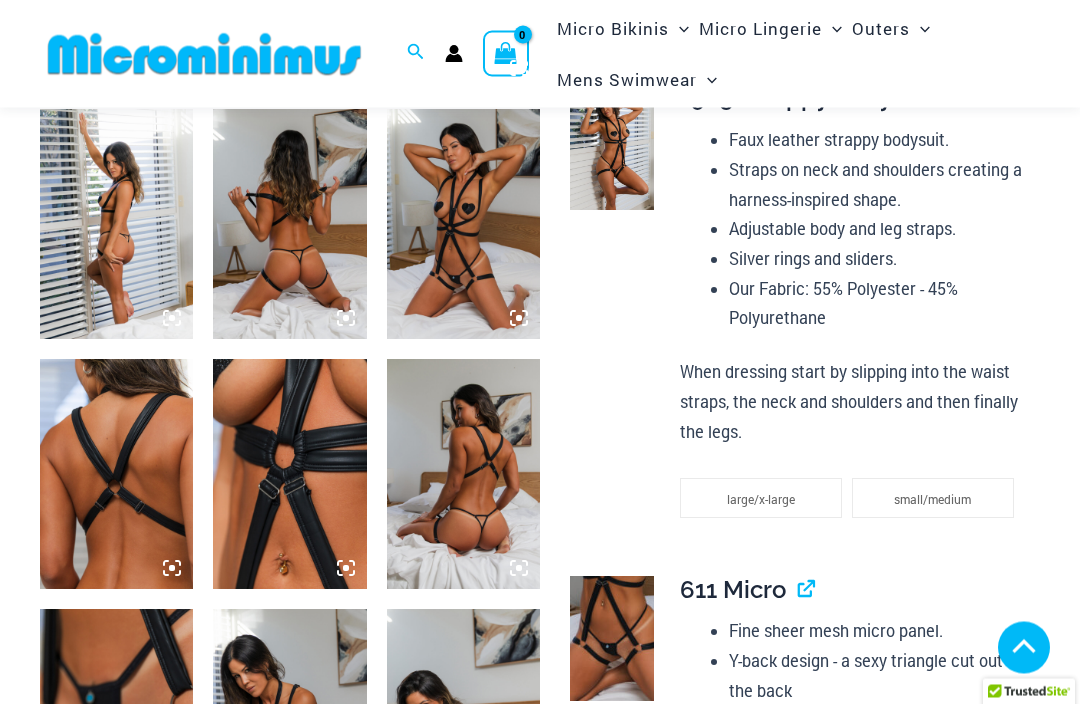 click at bounding box center [289, 475] 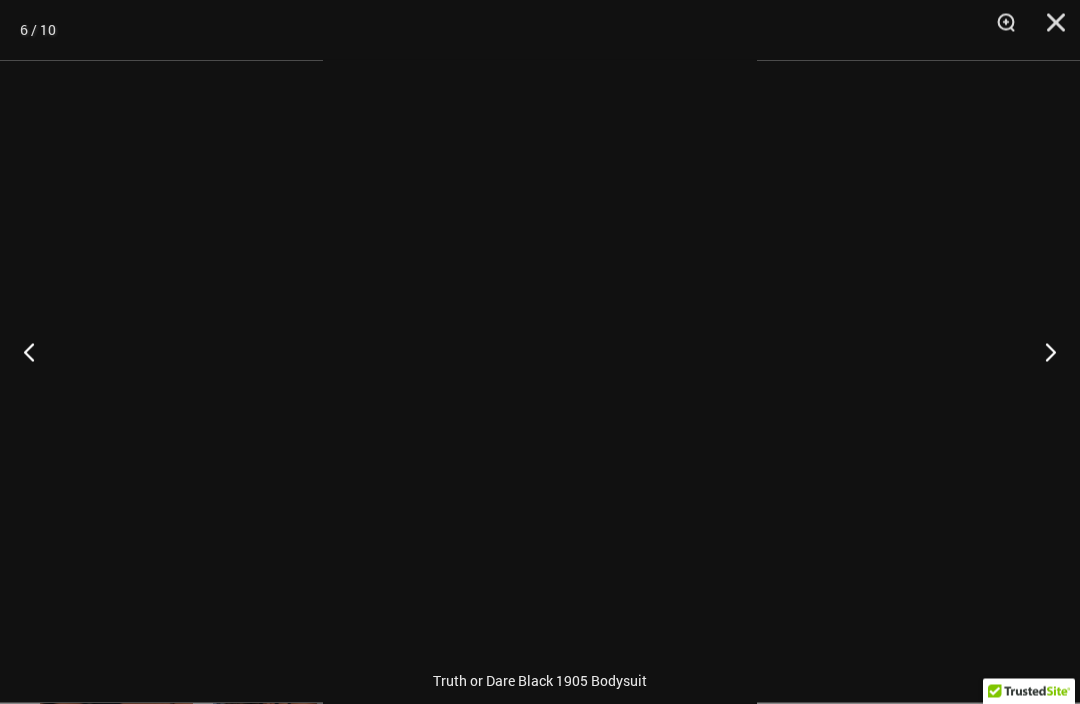 scroll, scrollTop: 828, scrollLeft: 0, axis: vertical 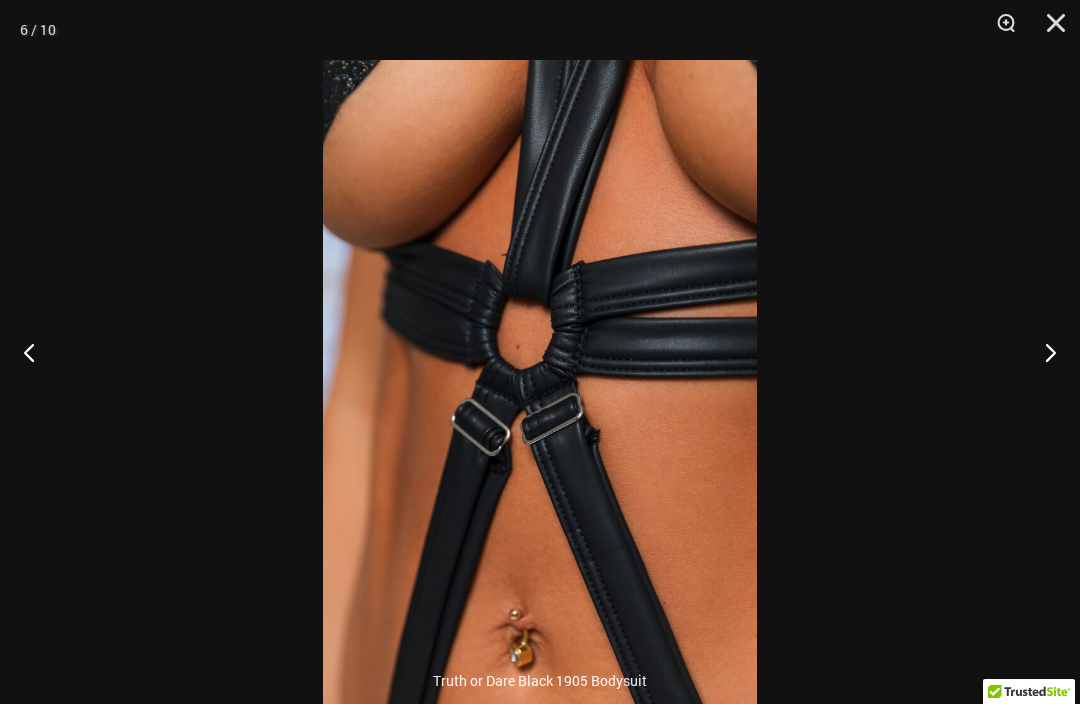 click at bounding box center (1042, 352) 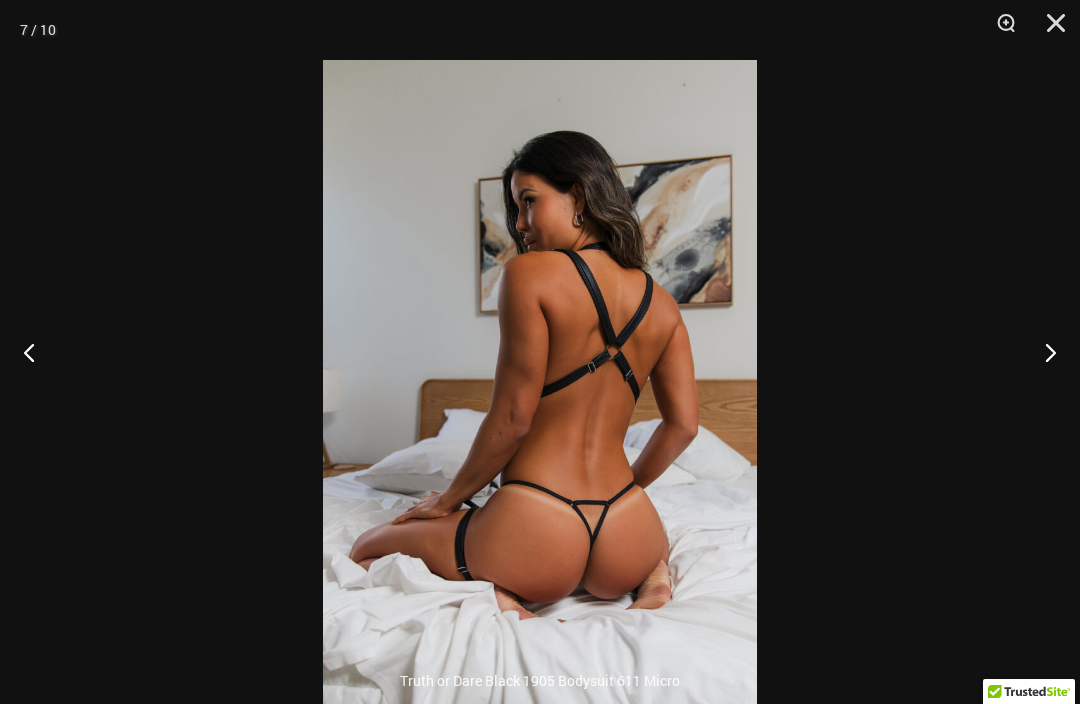 click at bounding box center [1042, 352] 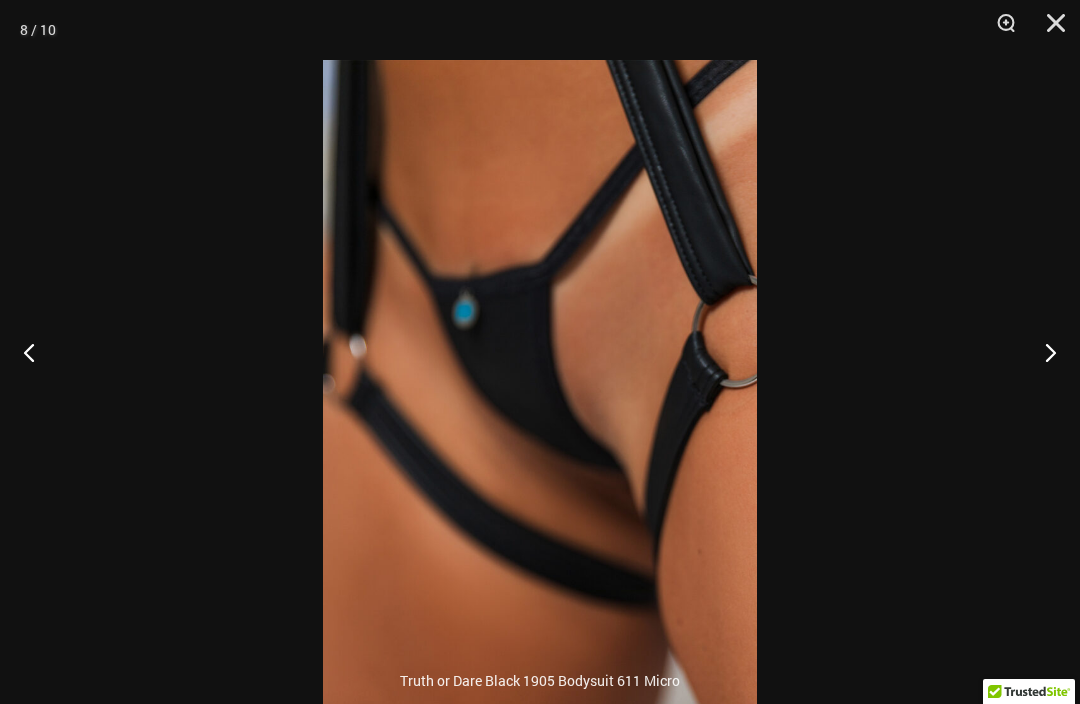 click at bounding box center (1042, 352) 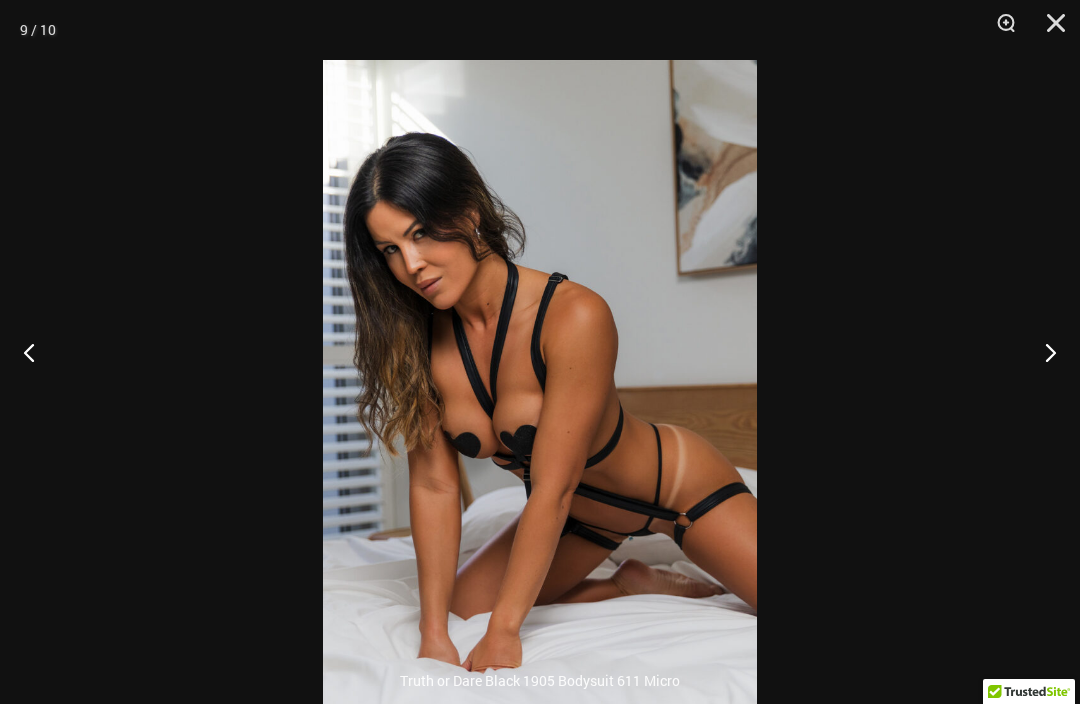 click at bounding box center (1042, 352) 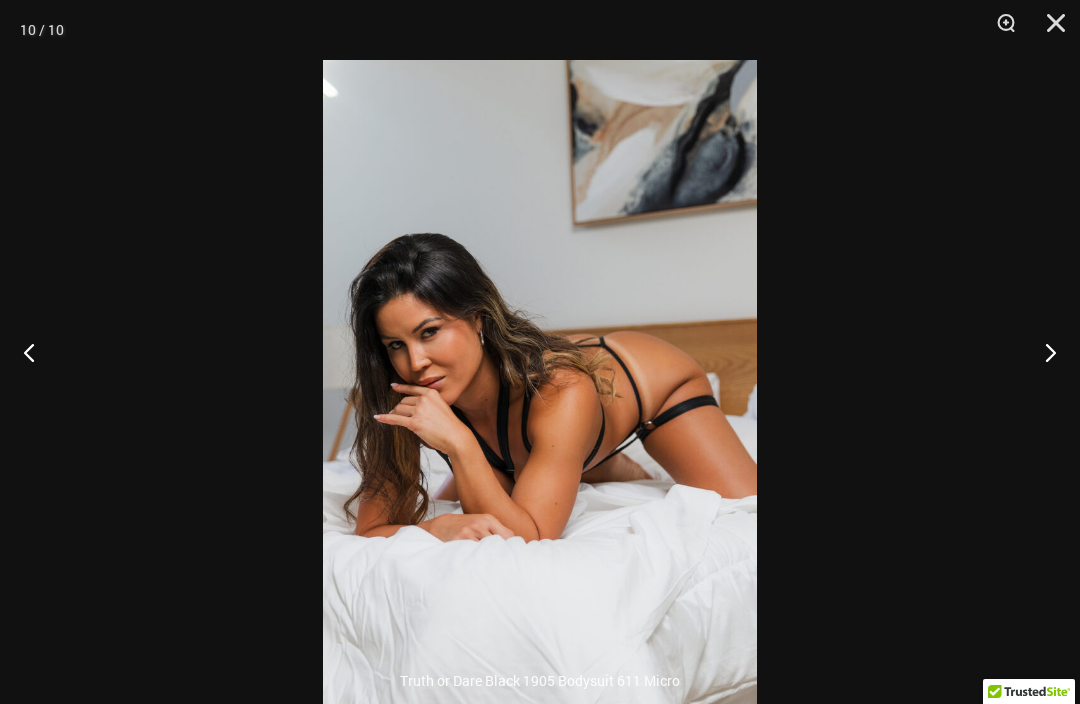 click at bounding box center (1042, 352) 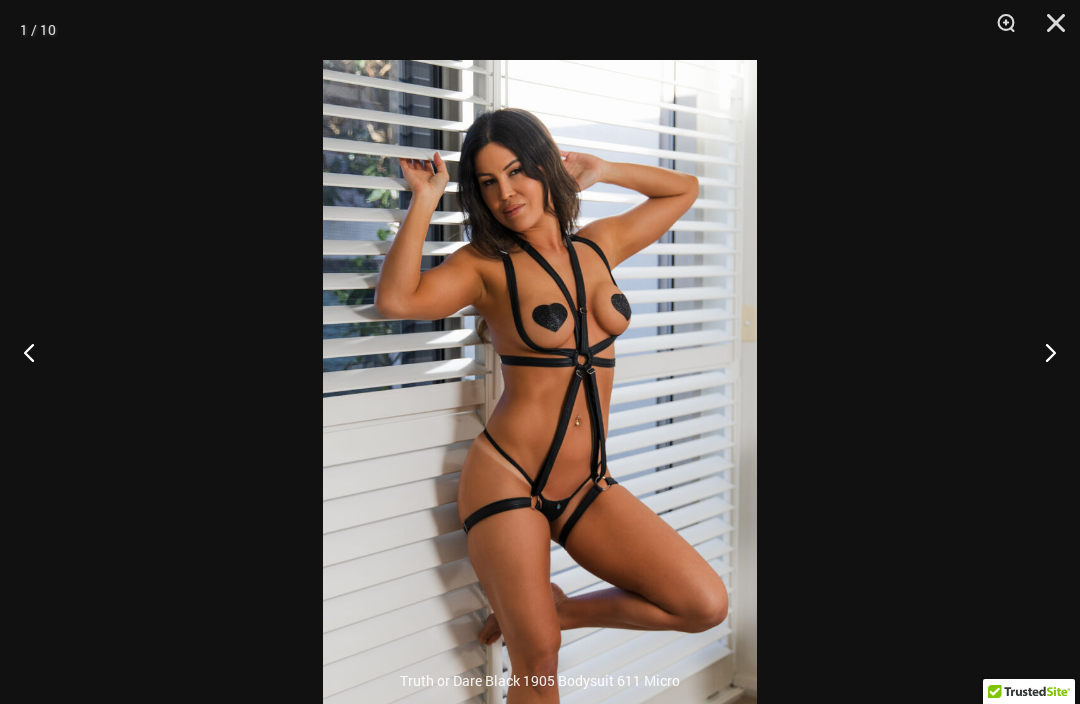 click at bounding box center [1049, 30] 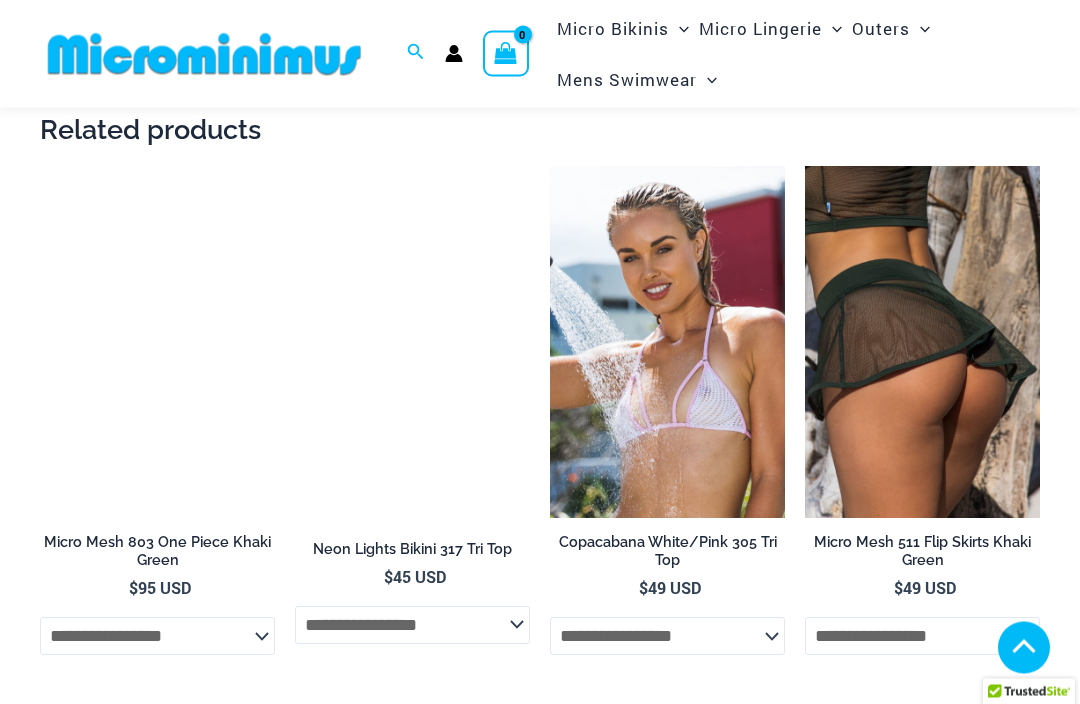 scroll, scrollTop: 2972, scrollLeft: 0, axis: vertical 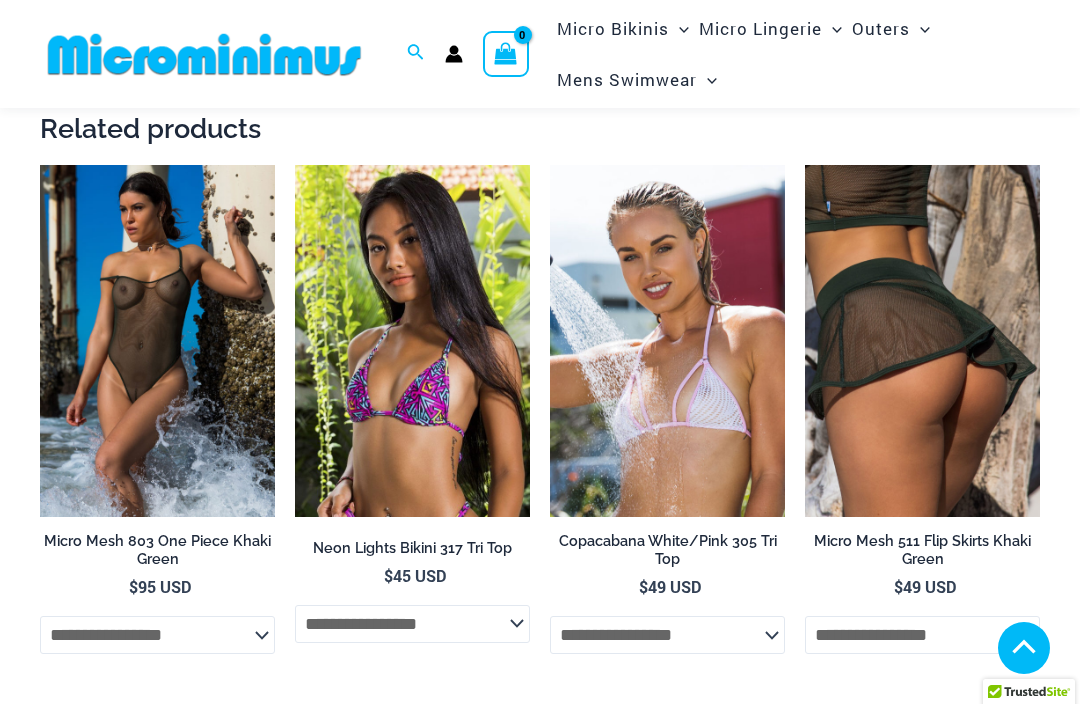 click at bounding box center (40, 165) 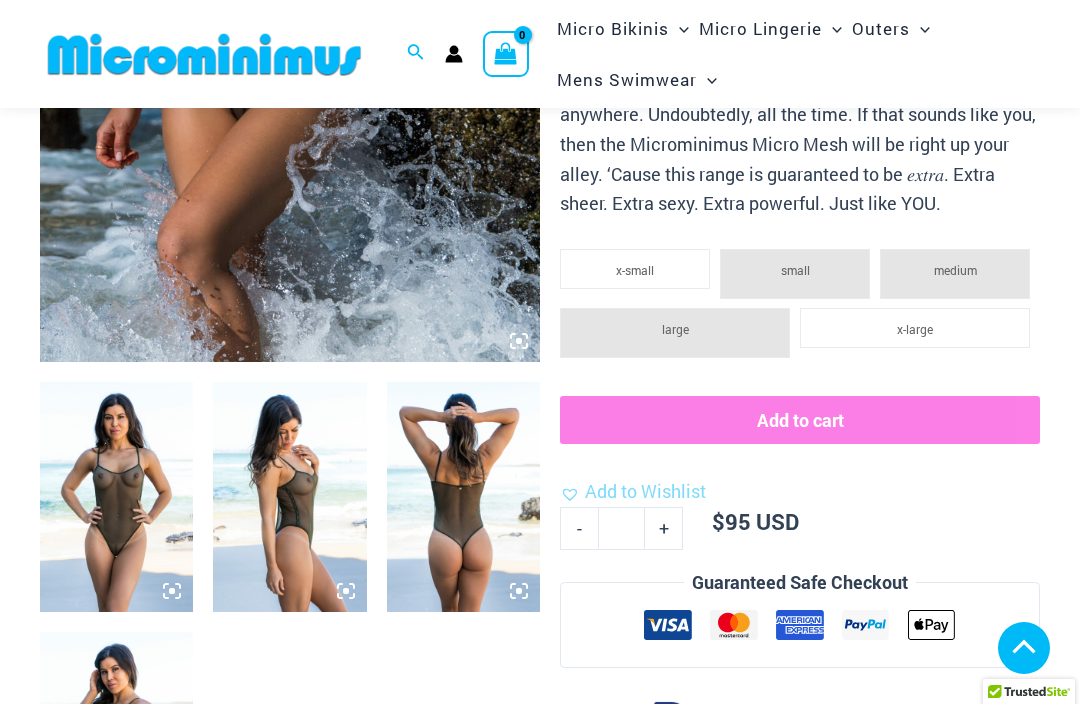 scroll, scrollTop: 554, scrollLeft: 0, axis: vertical 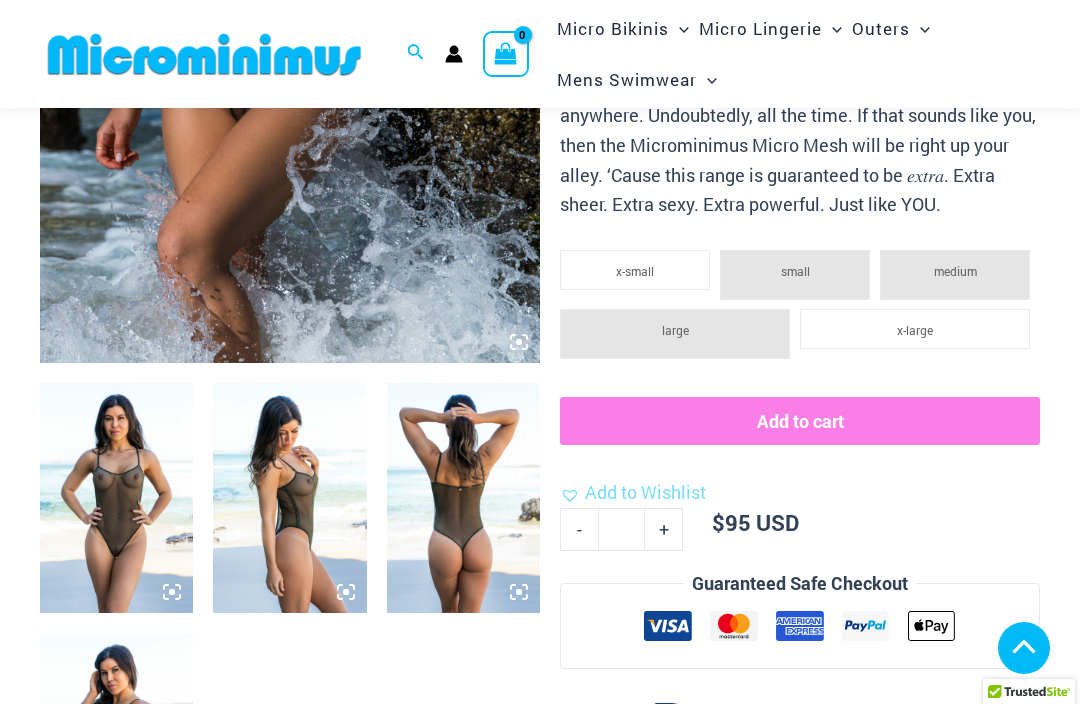 click at bounding box center (116, 498) 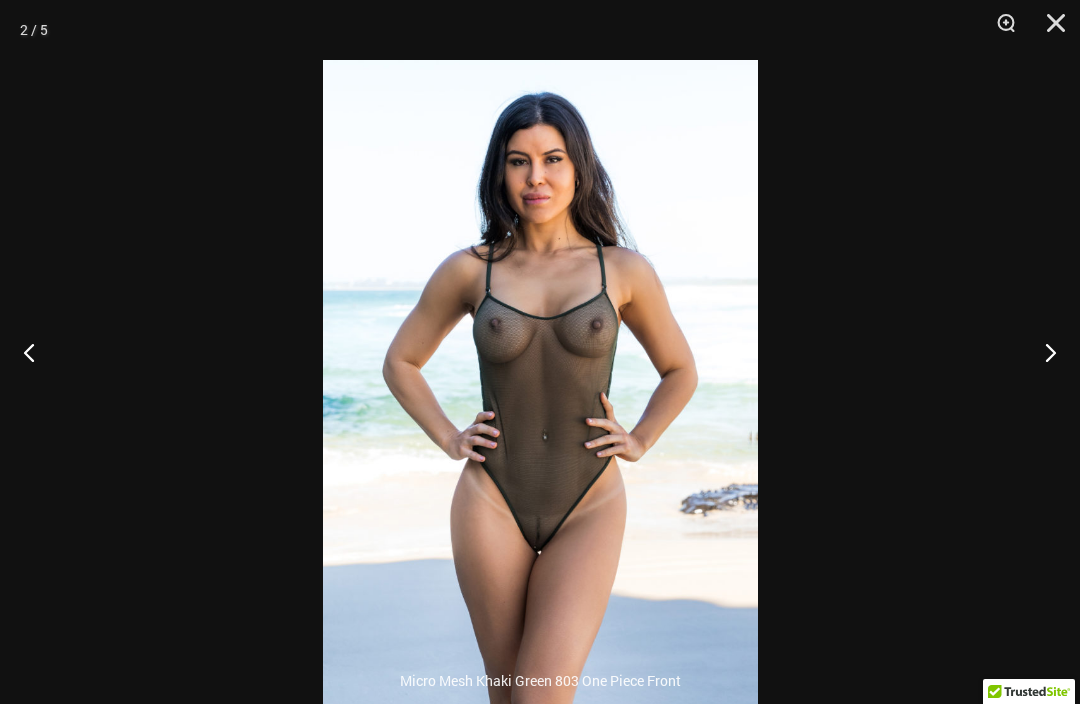 click at bounding box center [1042, 352] 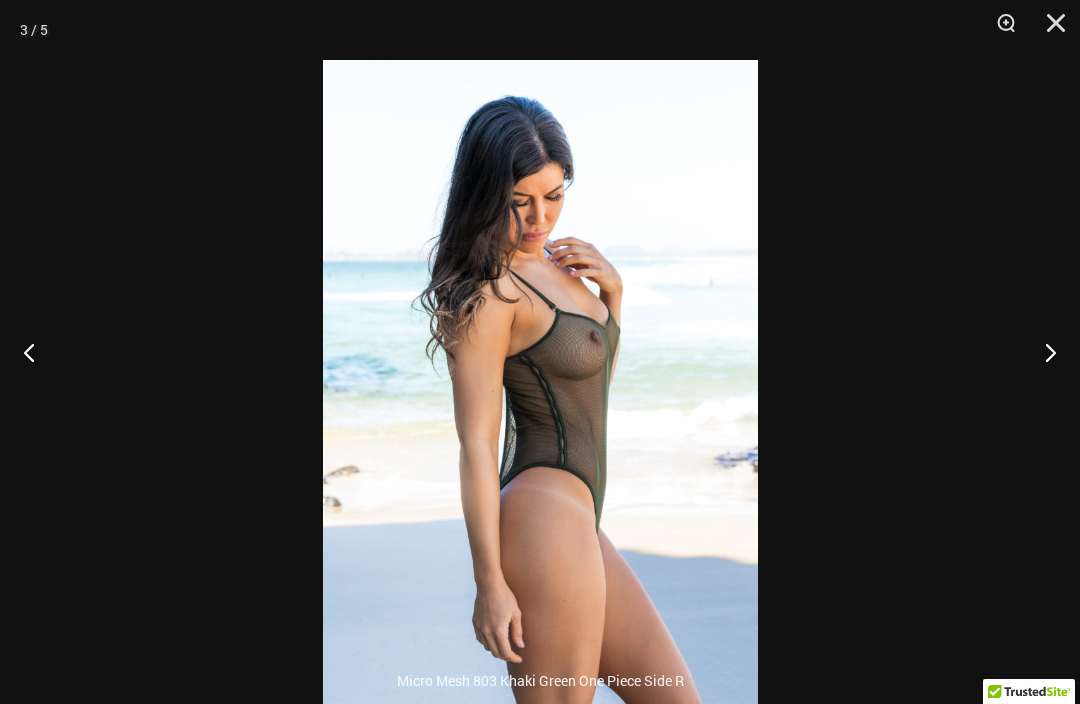 click at bounding box center (1042, 352) 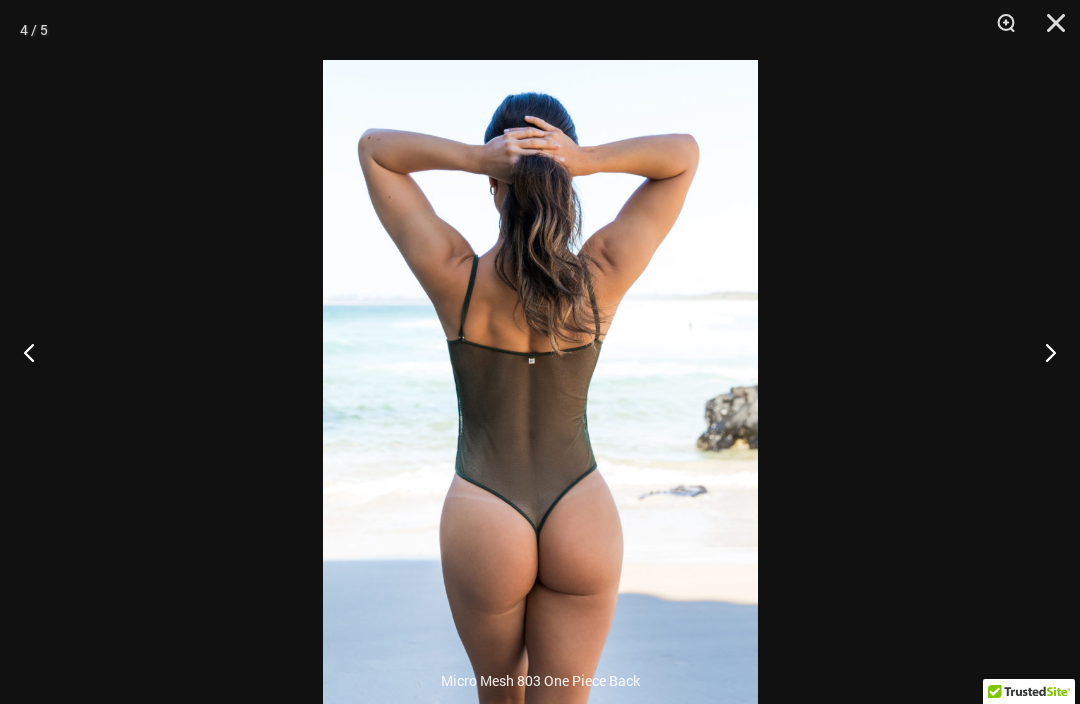 click at bounding box center [1042, 352] 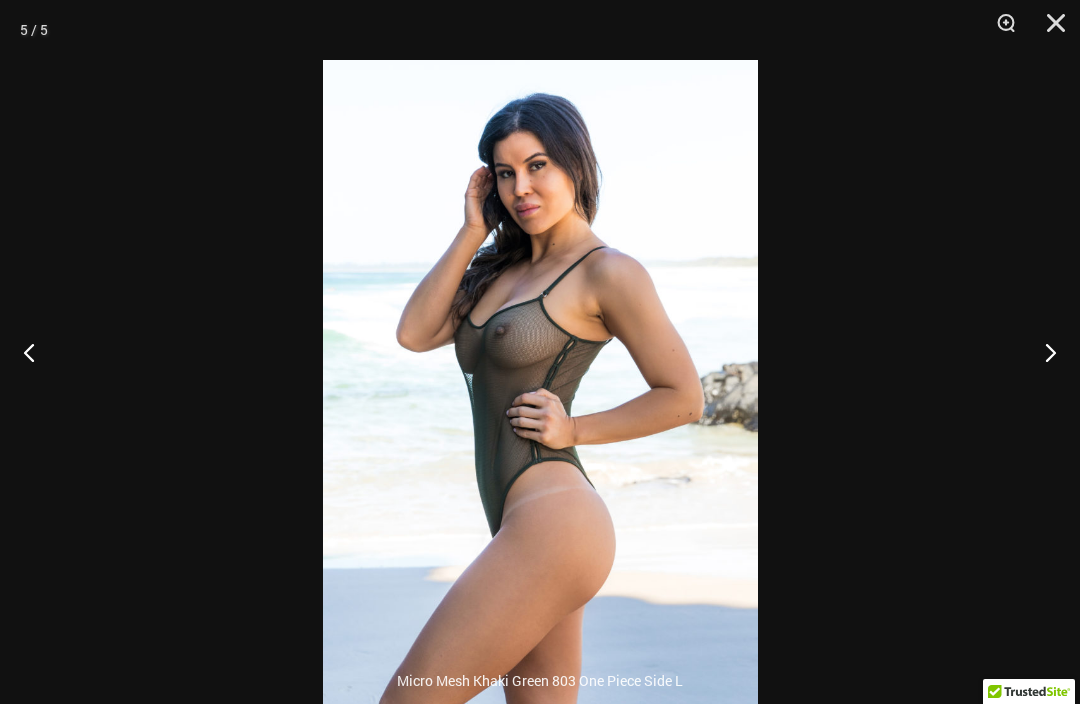 click at bounding box center [1042, 352] 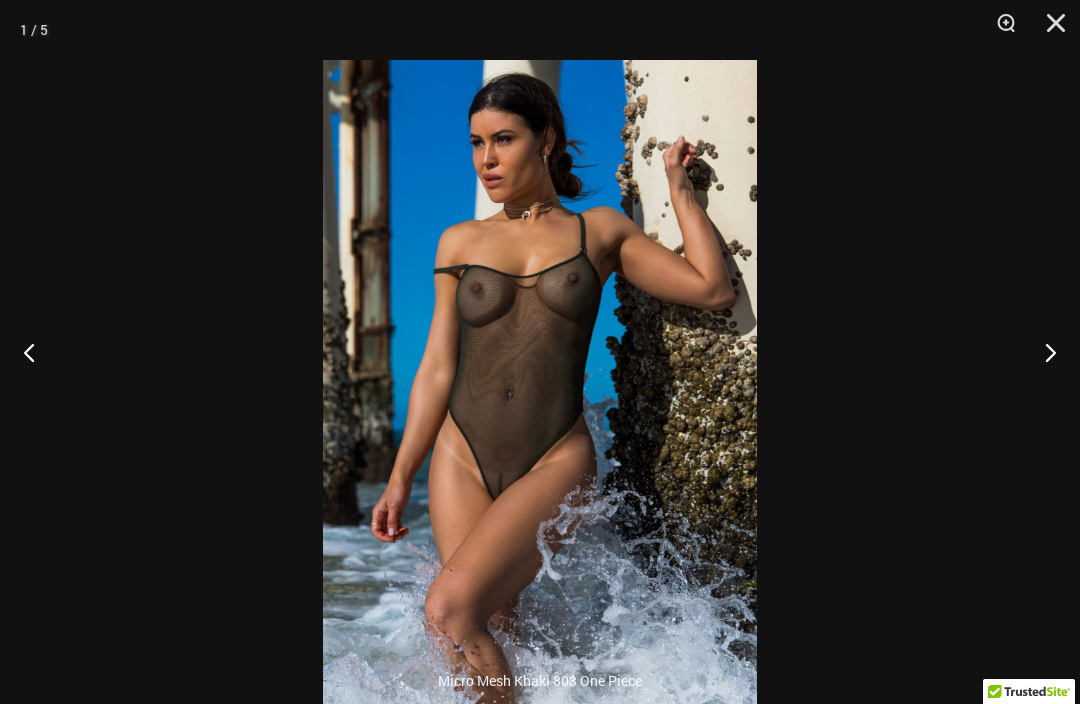 click at bounding box center [1049, 30] 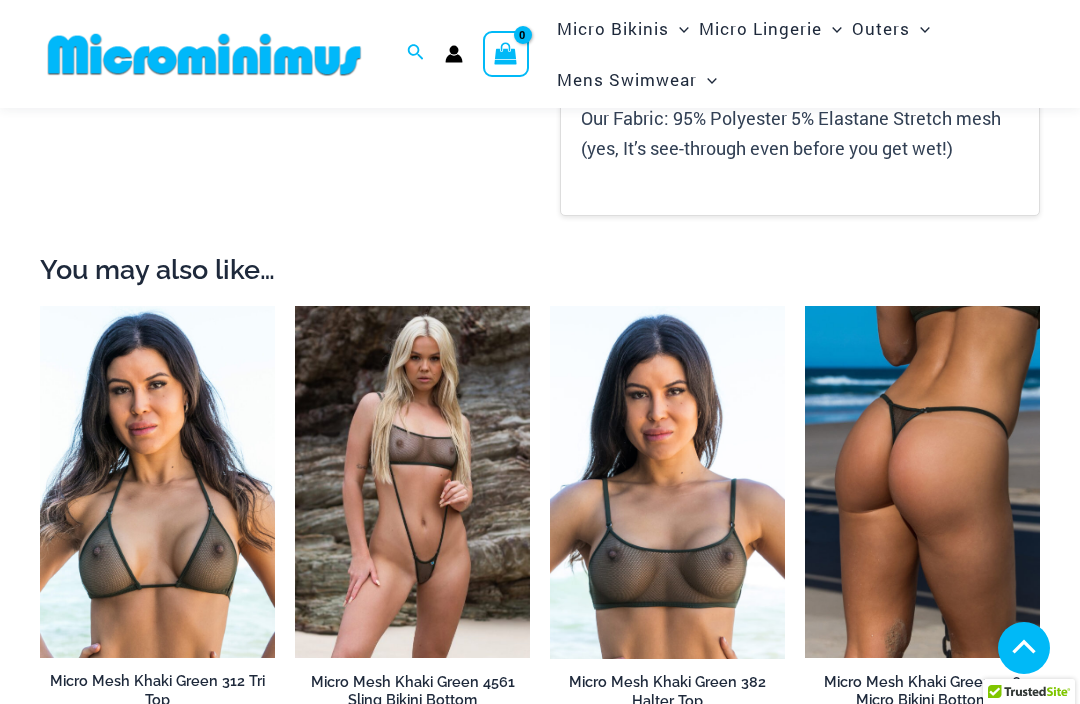 scroll, scrollTop: 1537, scrollLeft: 0, axis: vertical 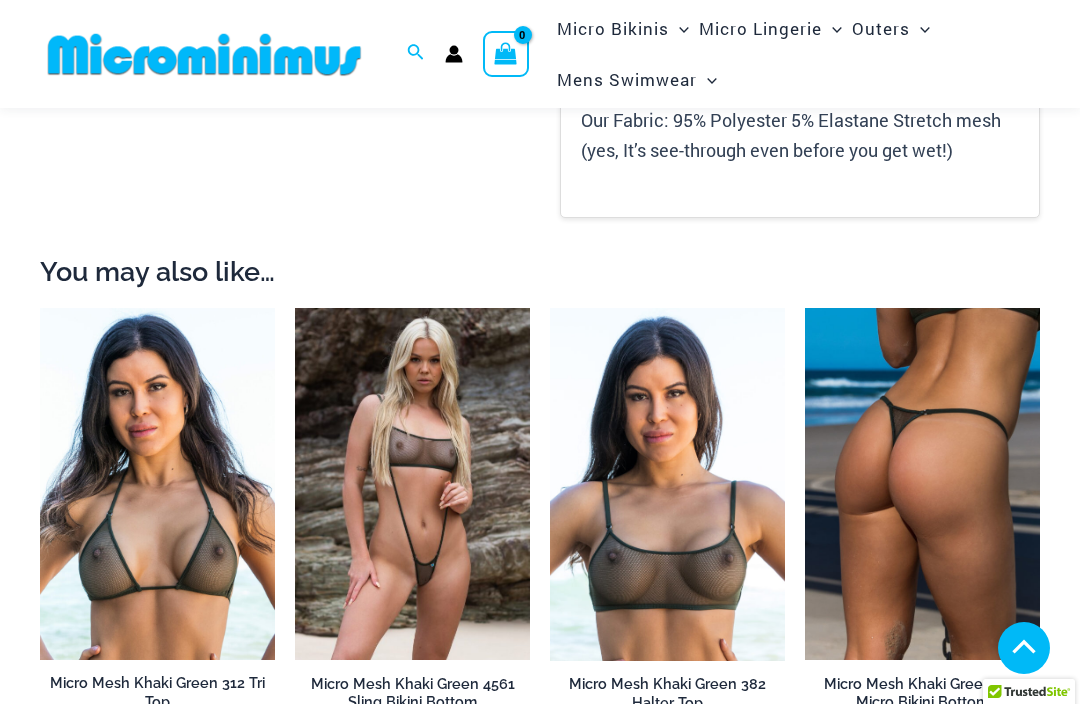 click at bounding box center [805, 308] 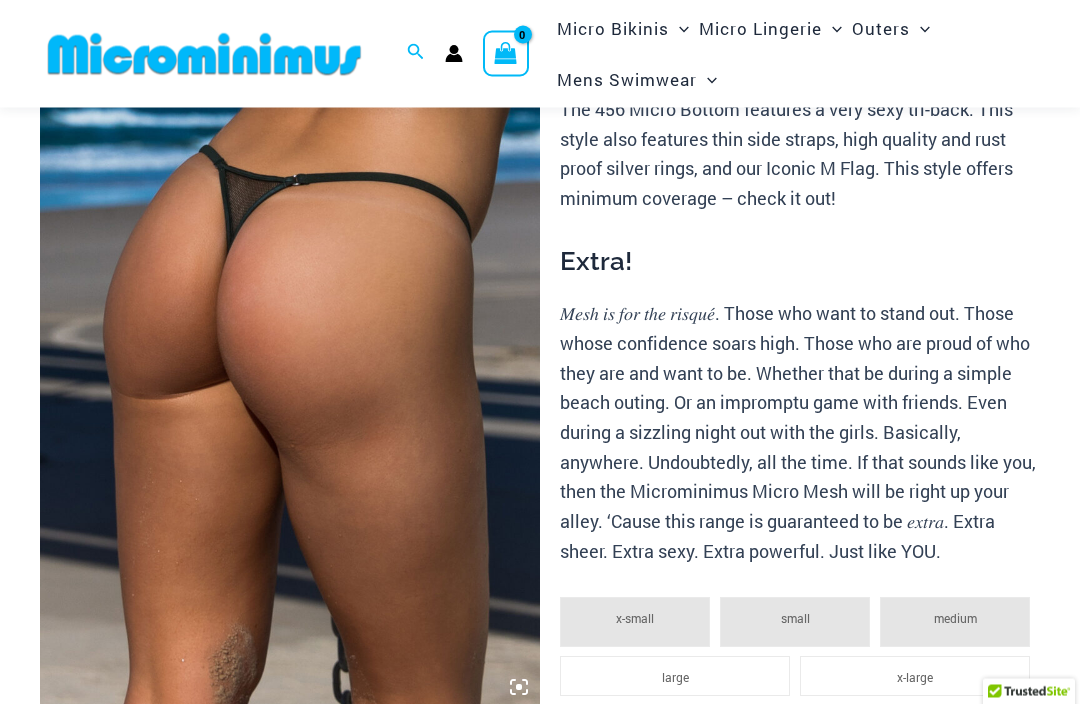 scroll, scrollTop: 216, scrollLeft: 0, axis: vertical 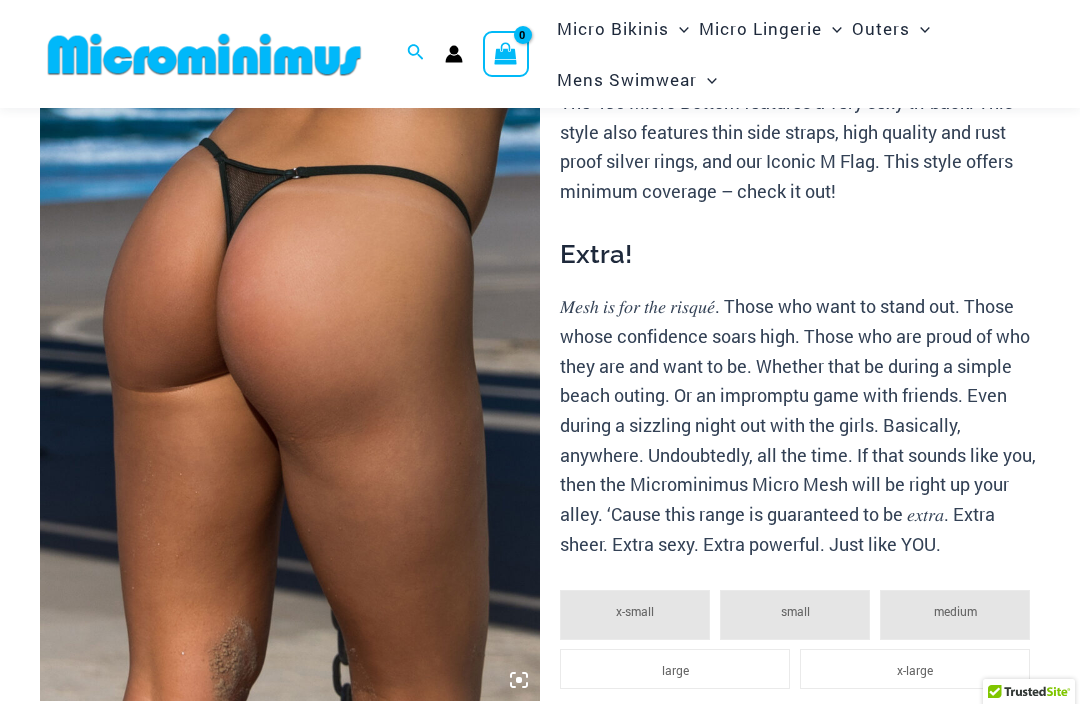 click at bounding box center [290, 326] 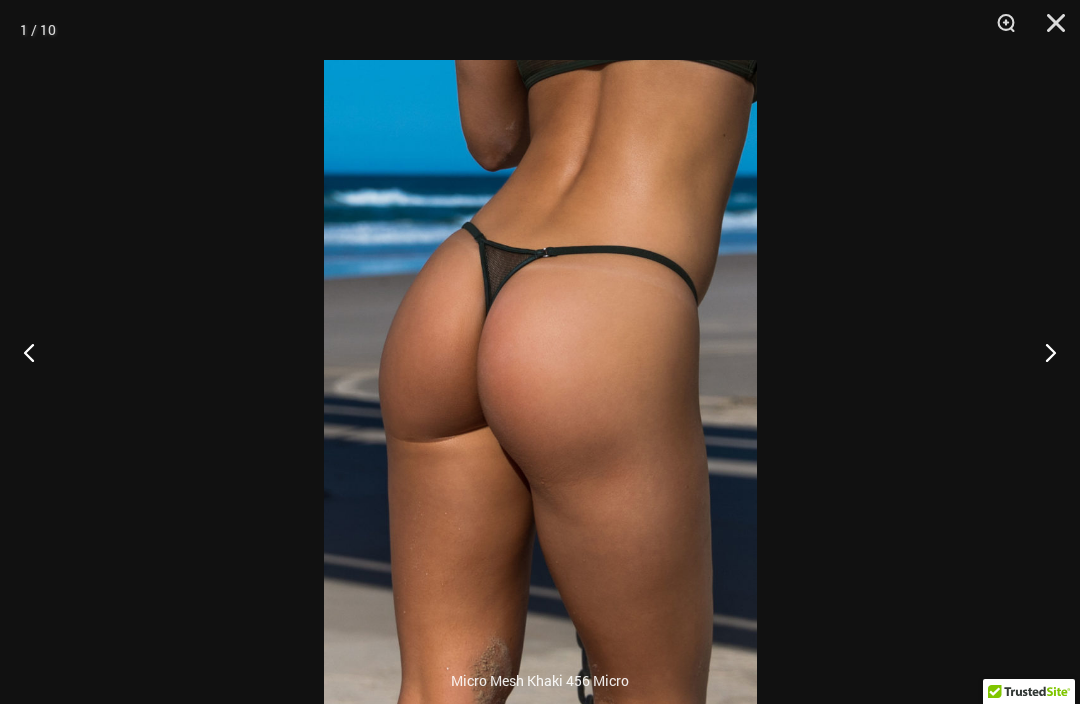 click at bounding box center (1042, 352) 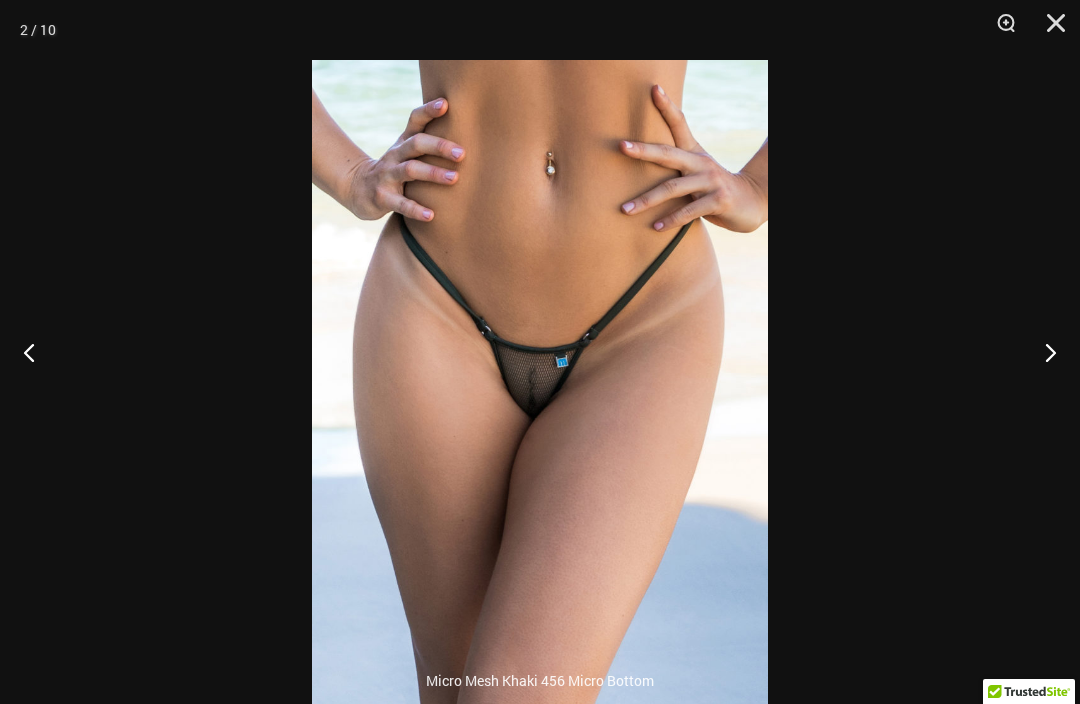 click at bounding box center [1042, 352] 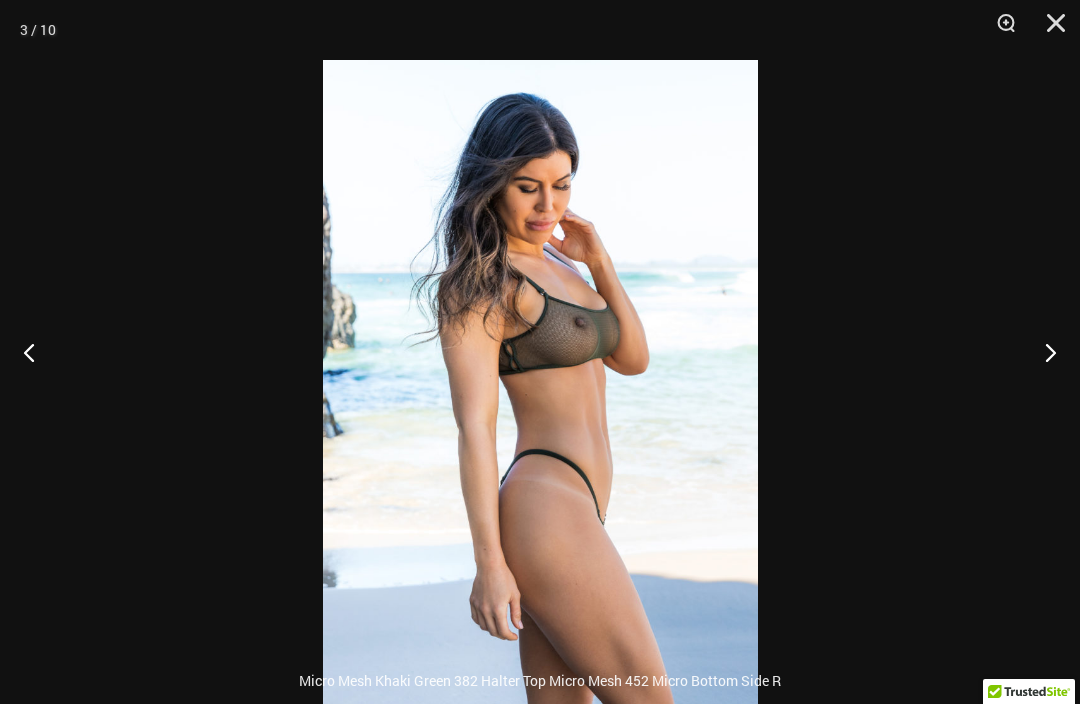 click at bounding box center (1042, 352) 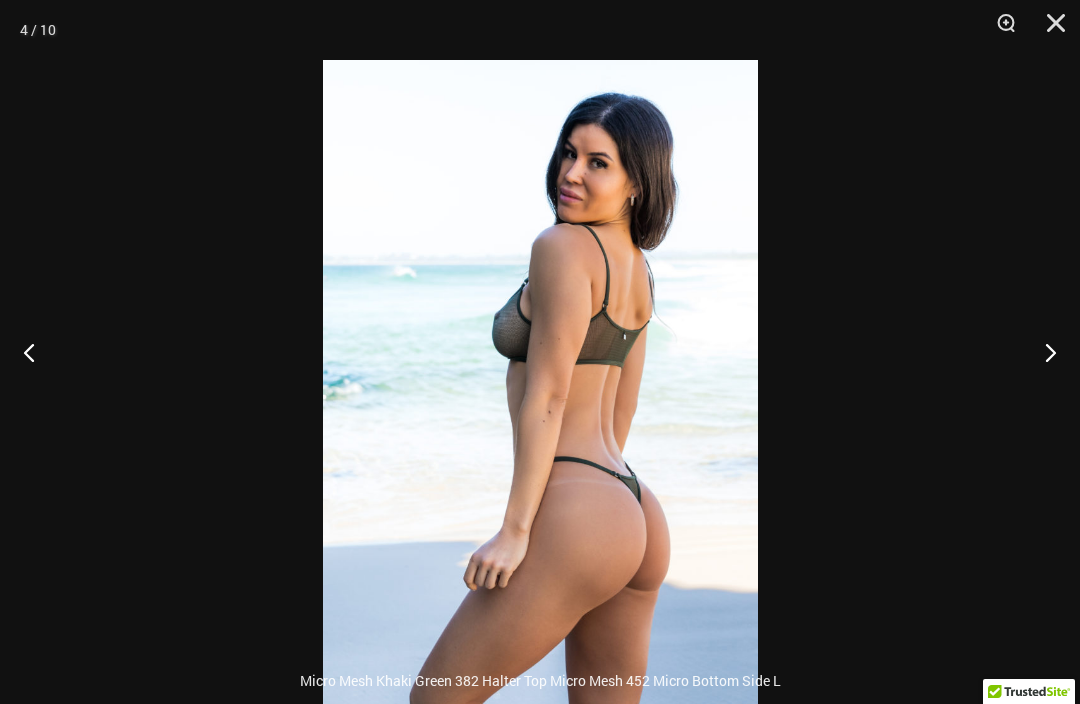 click at bounding box center (1042, 352) 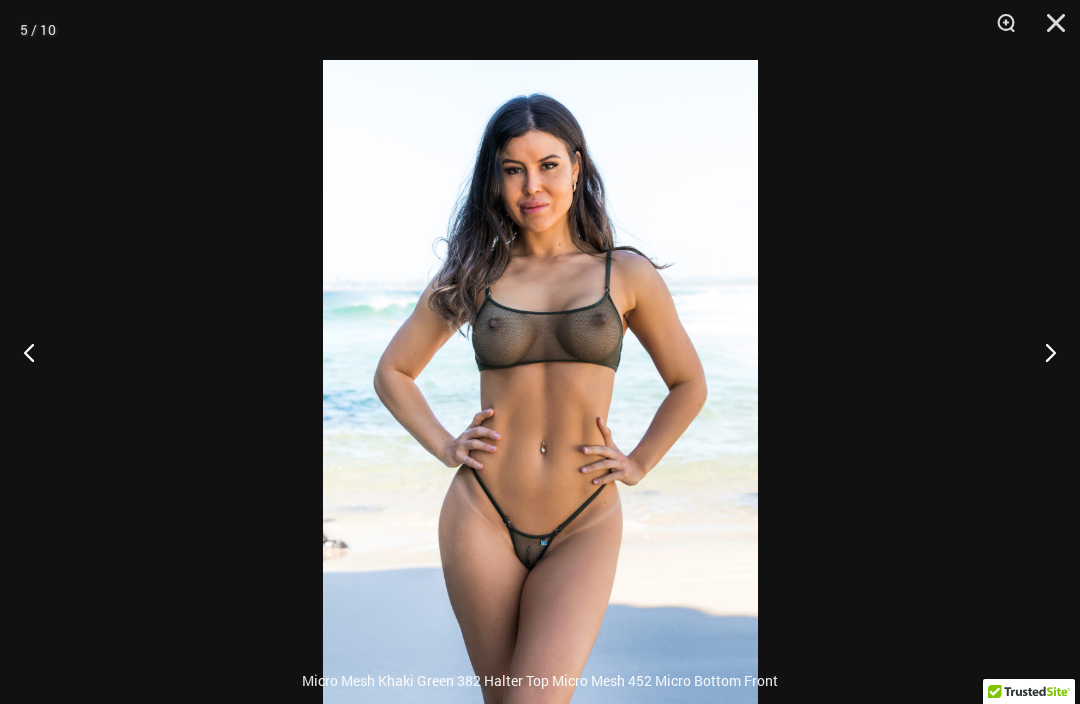 click at bounding box center [1049, 30] 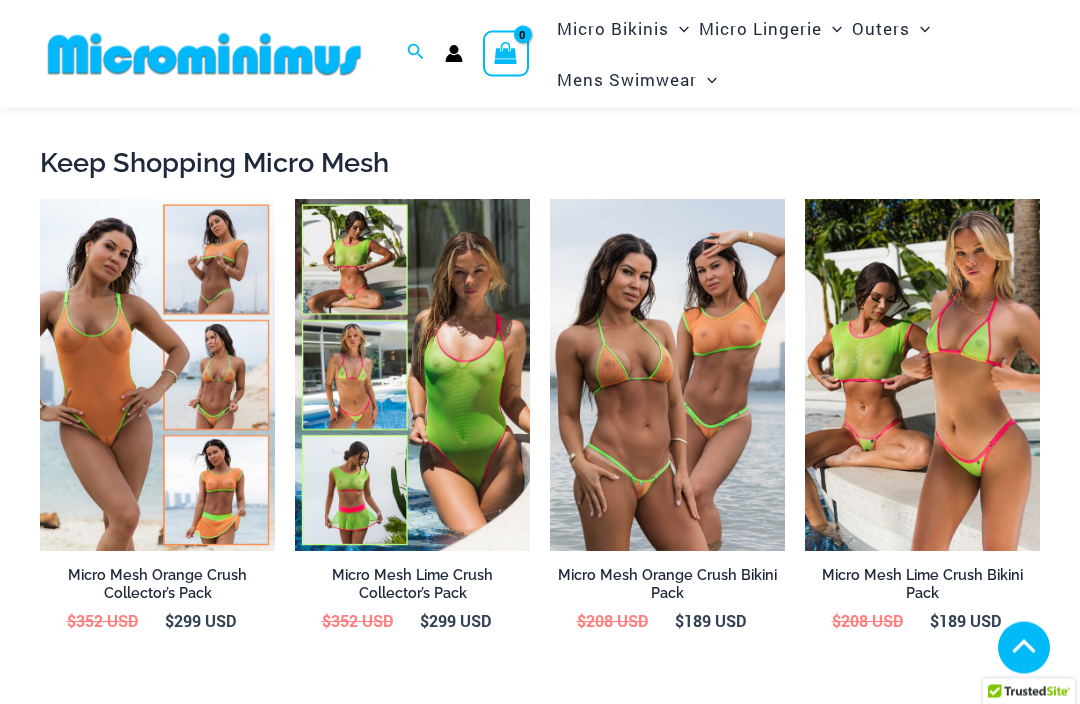 scroll, scrollTop: 2266, scrollLeft: 0, axis: vertical 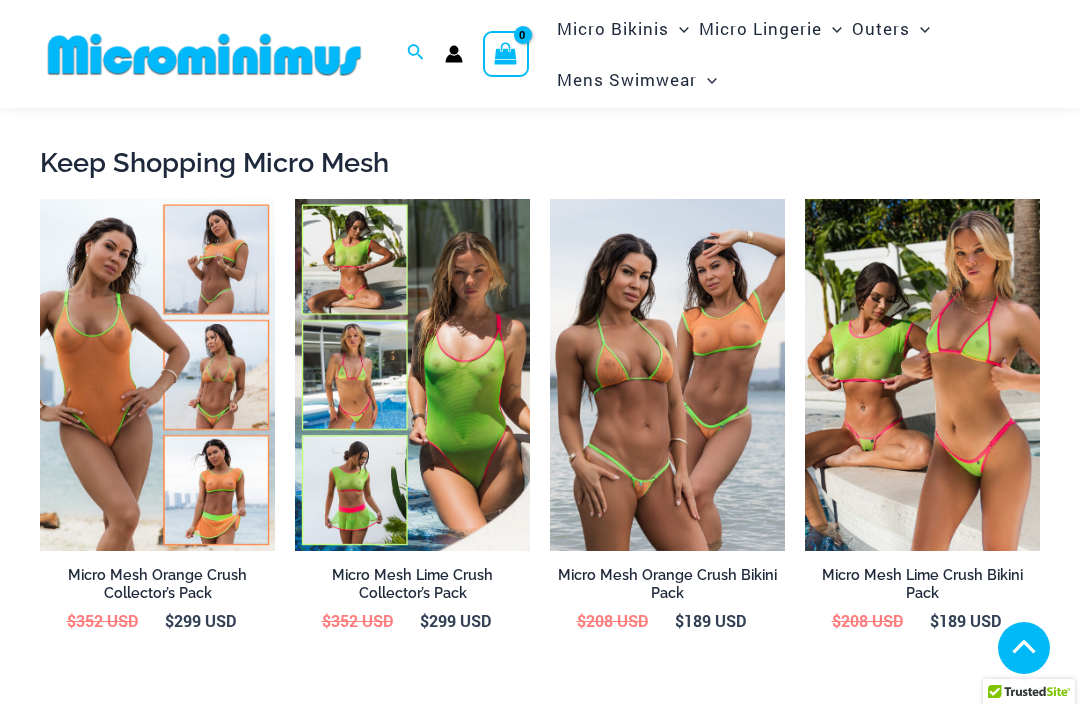 click at bounding box center (40, 199) 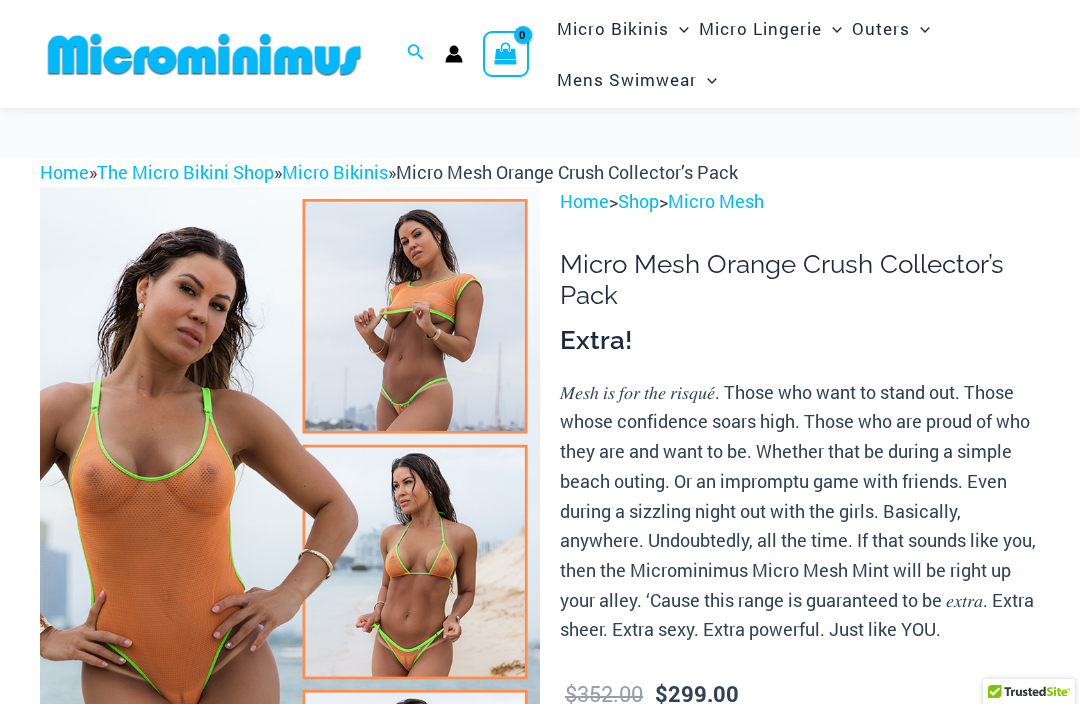 scroll, scrollTop: 232, scrollLeft: 0, axis: vertical 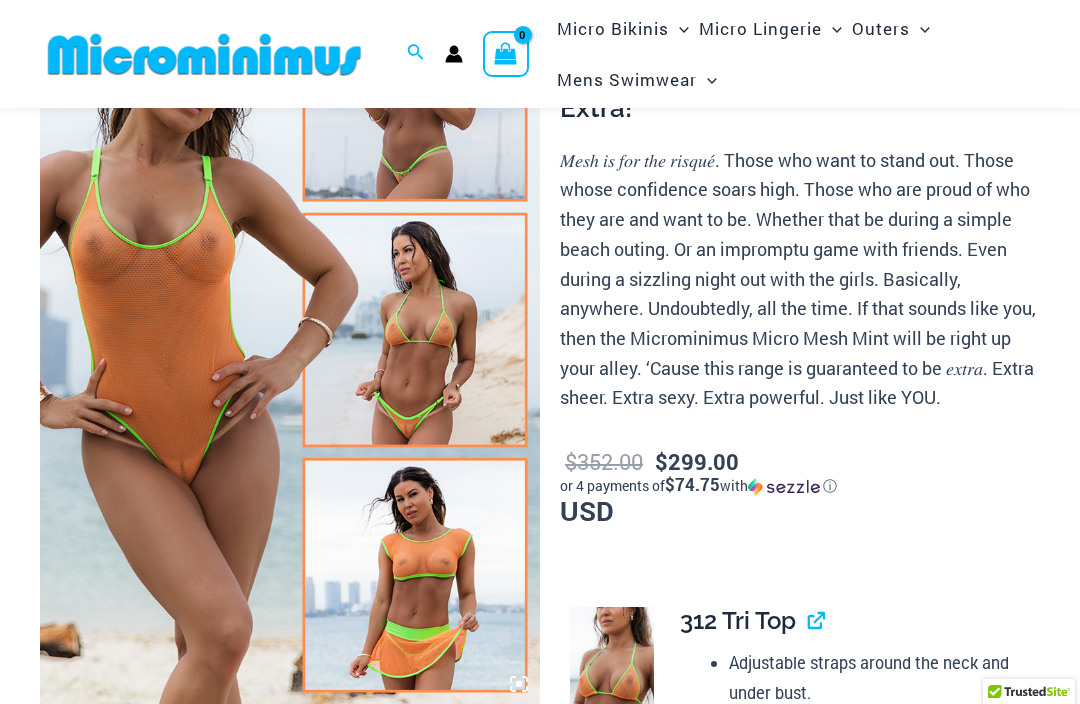 click 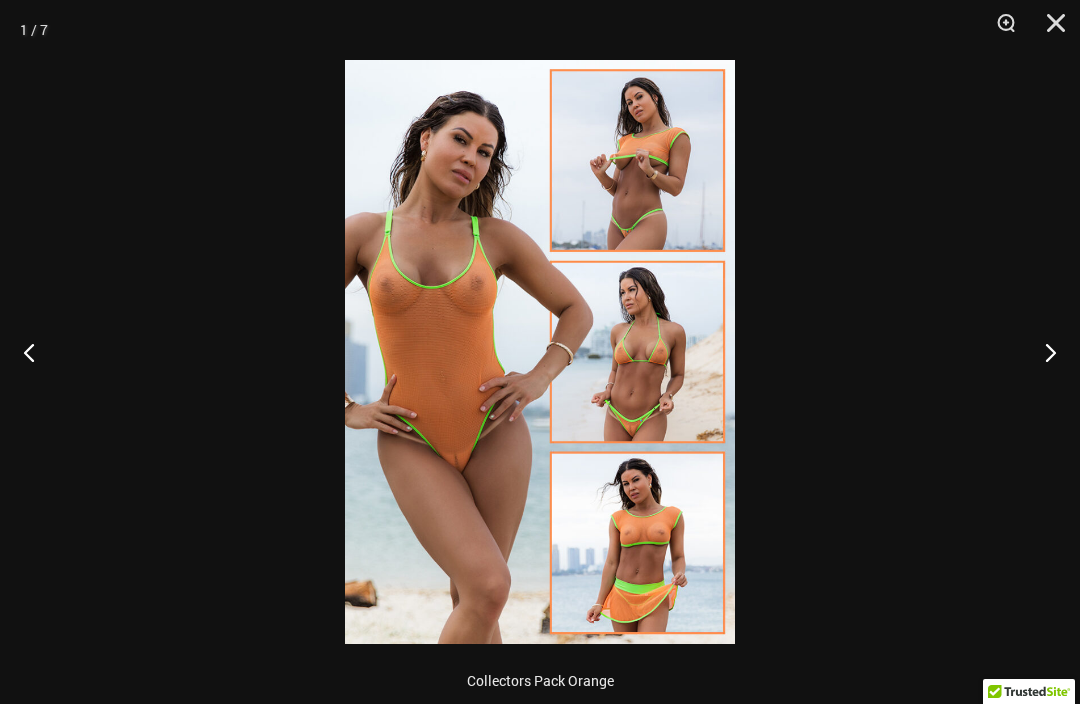 click at bounding box center [1042, 352] 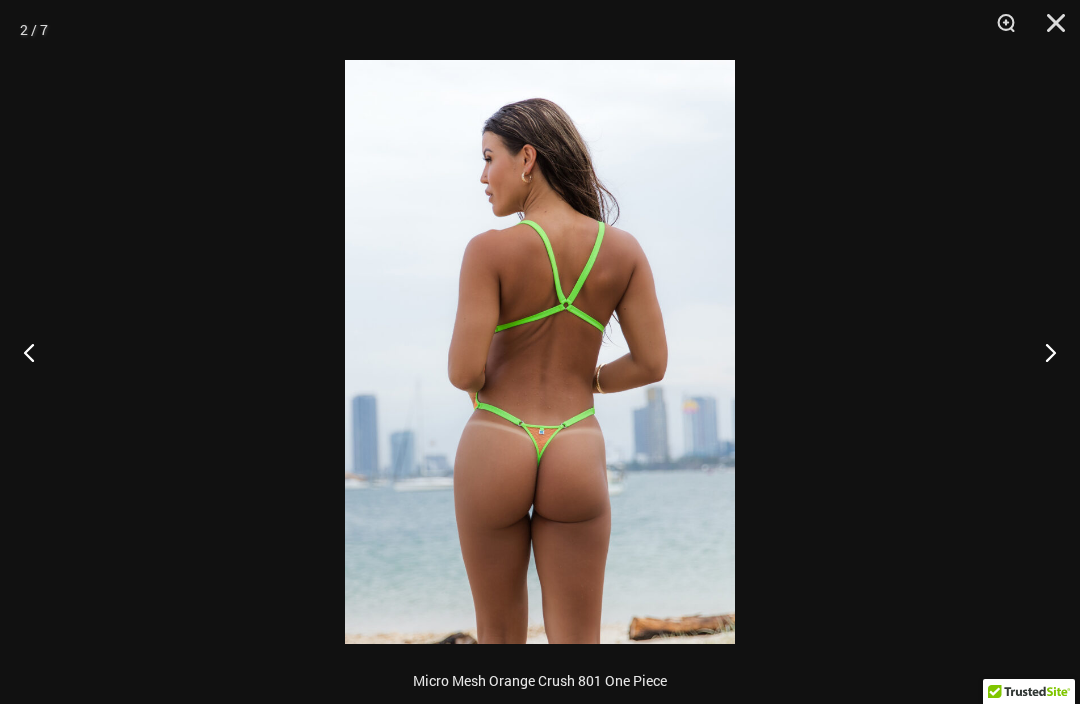 click at bounding box center (1042, 352) 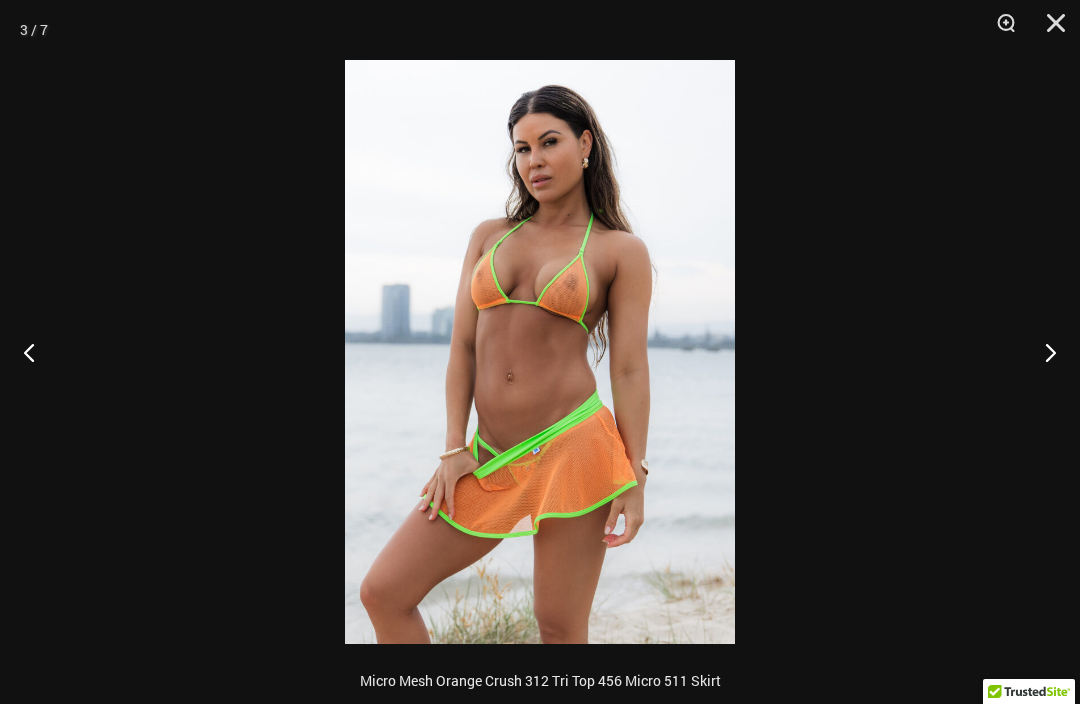 click at bounding box center (1042, 352) 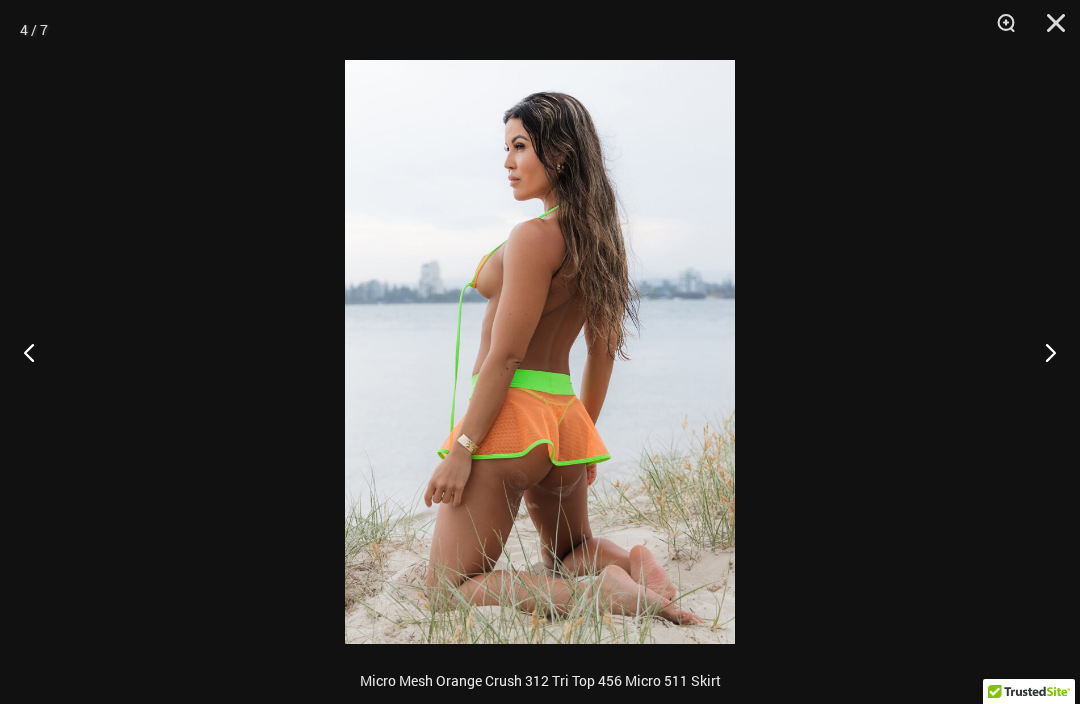 click at bounding box center (1042, 352) 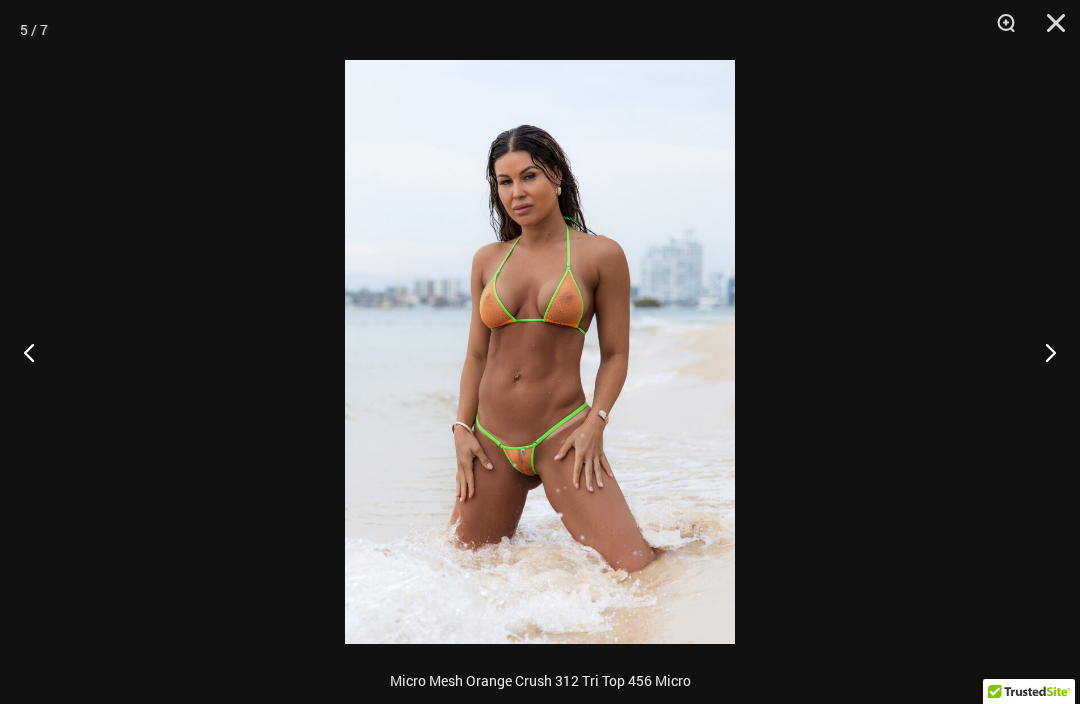 click at bounding box center (1042, 352) 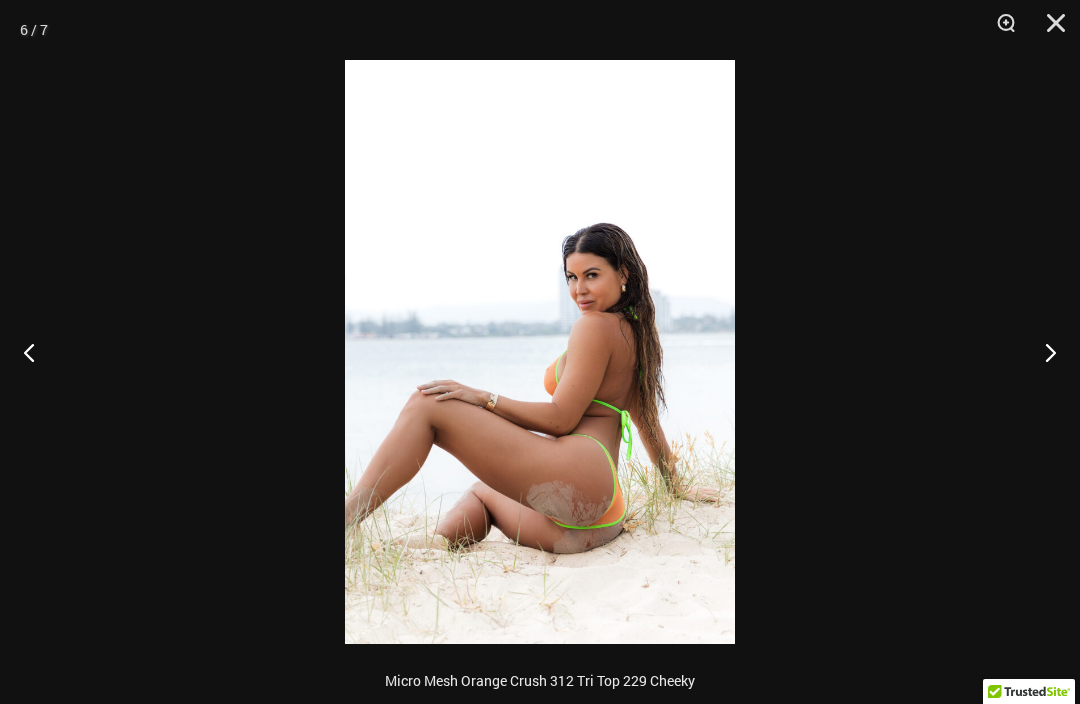 click at bounding box center [1042, 352] 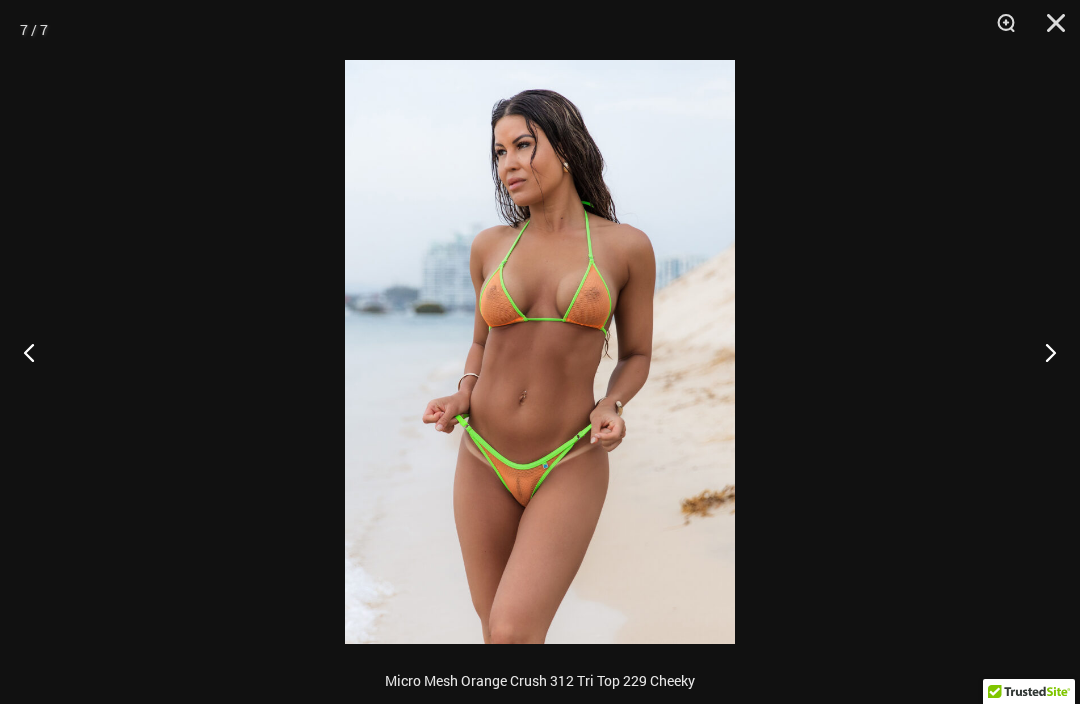 click at bounding box center (1042, 352) 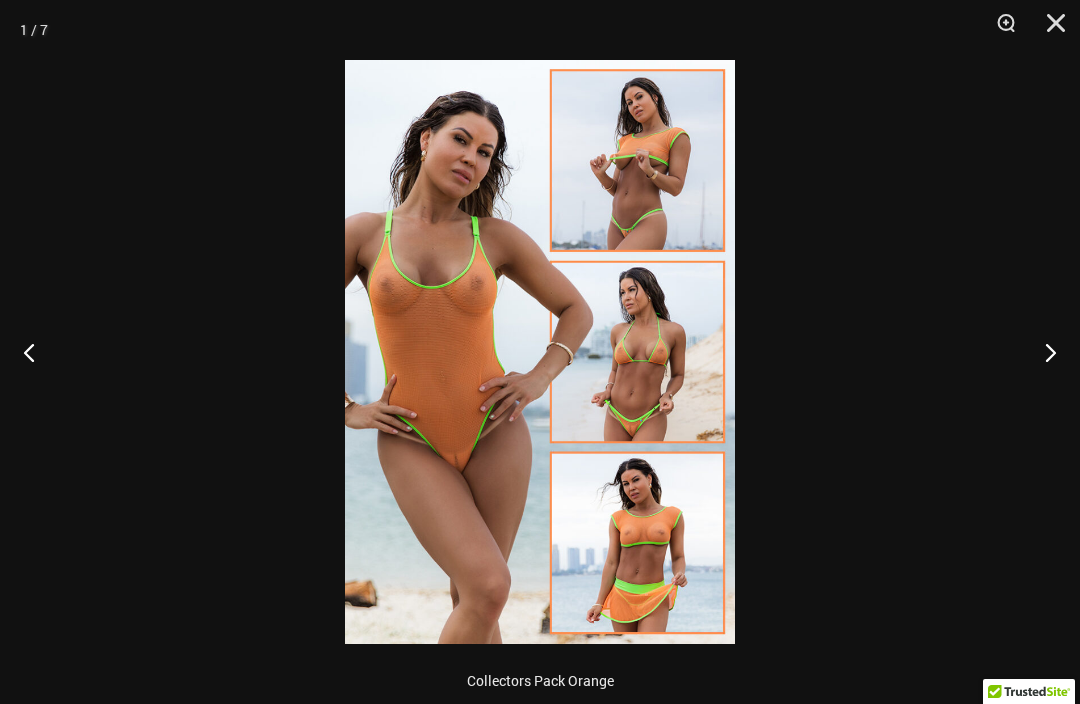click at bounding box center (1049, 30) 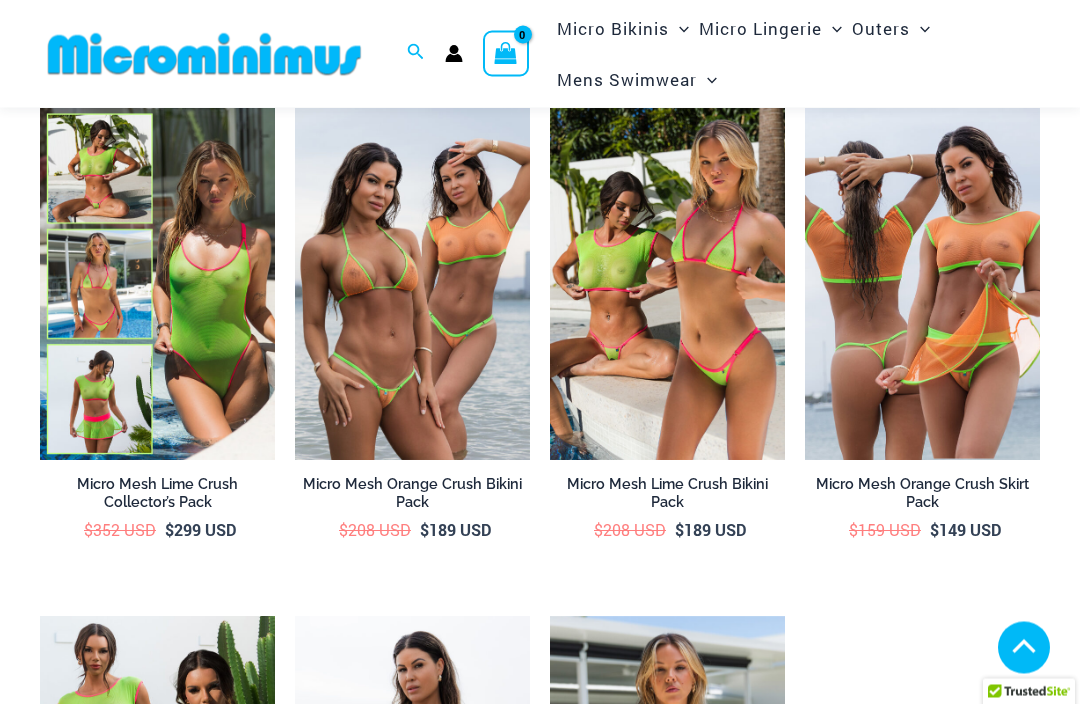 scroll, scrollTop: 4655, scrollLeft: 0, axis: vertical 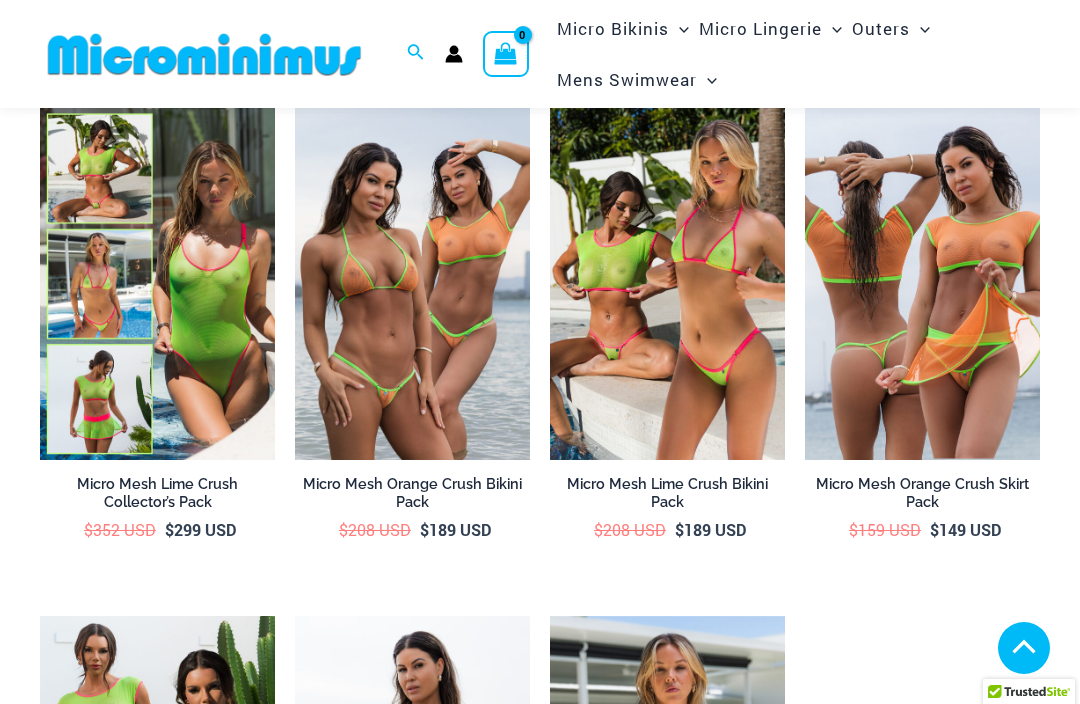 click on "Lingerie Packs" at bounding box center [-17205, 88] 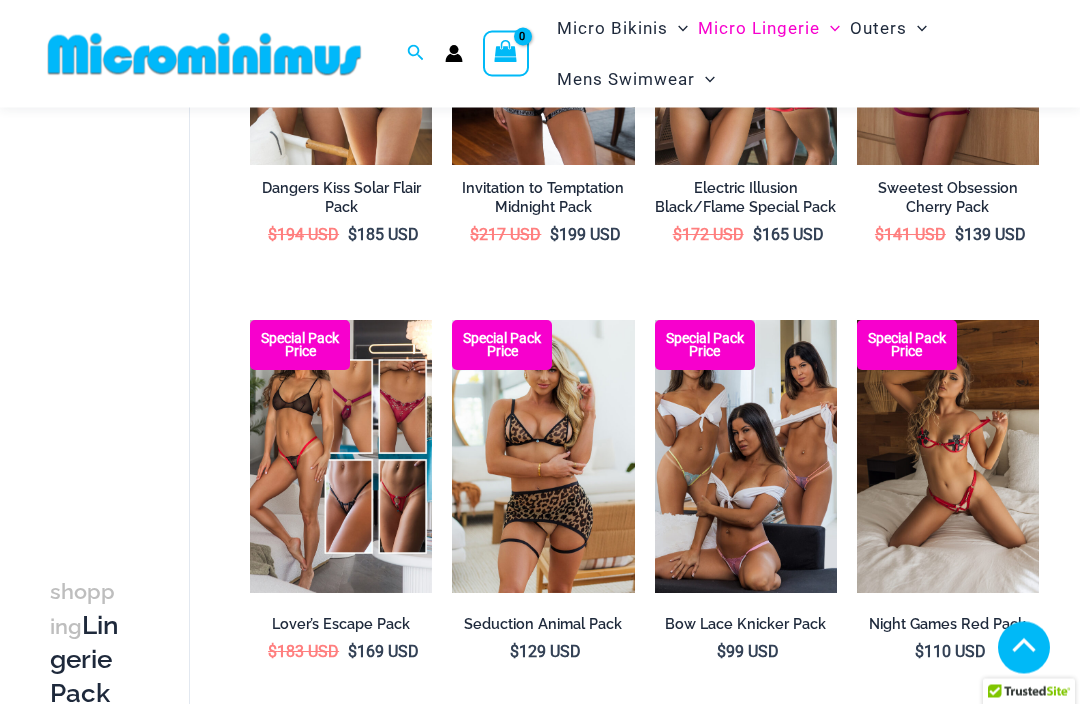 scroll, scrollTop: 1234, scrollLeft: 0, axis: vertical 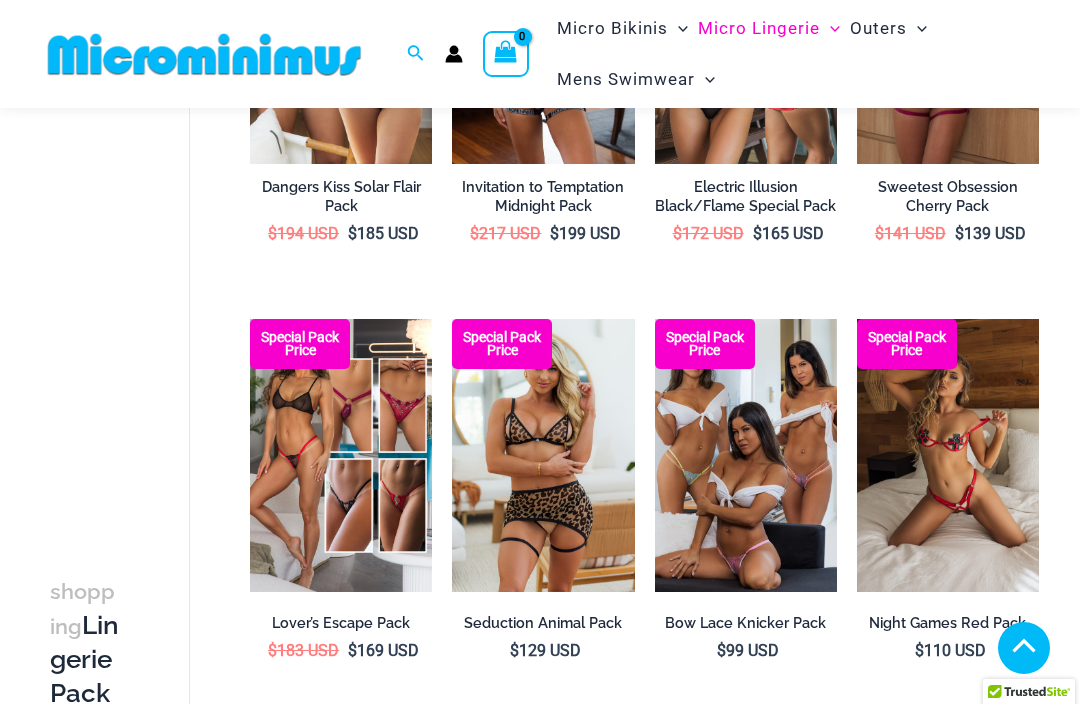 click at bounding box center [655, 319] 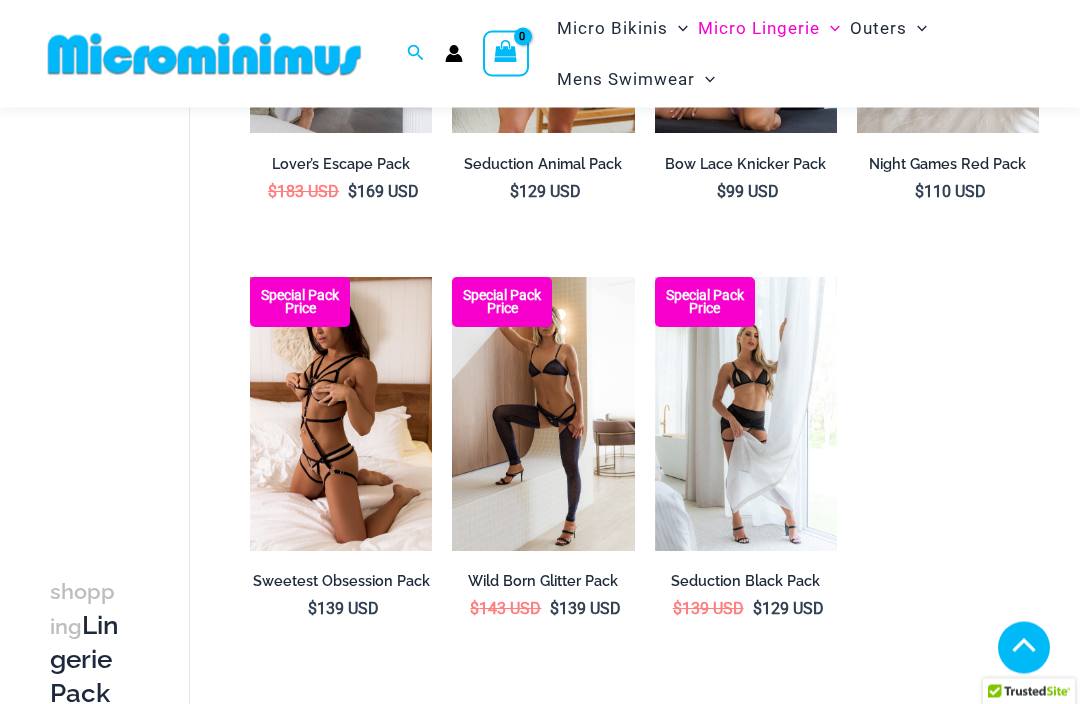 scroll, scrollTop: 1693, scrollLeft: 0, axis: vertical 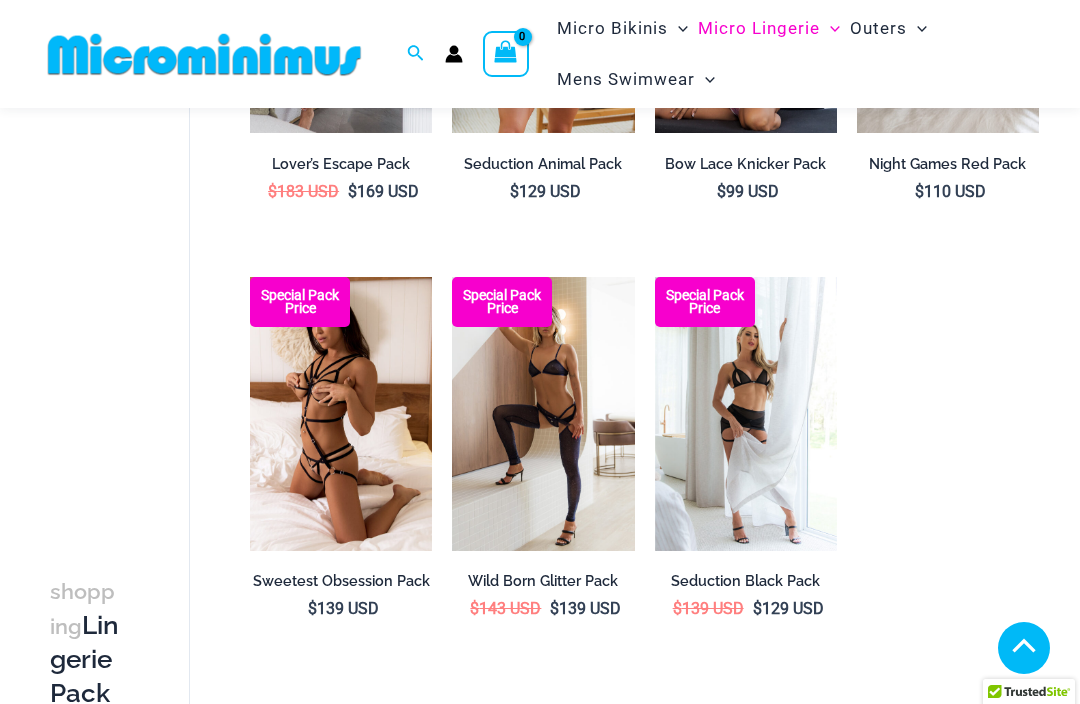 click at bounding box center [250, 277] 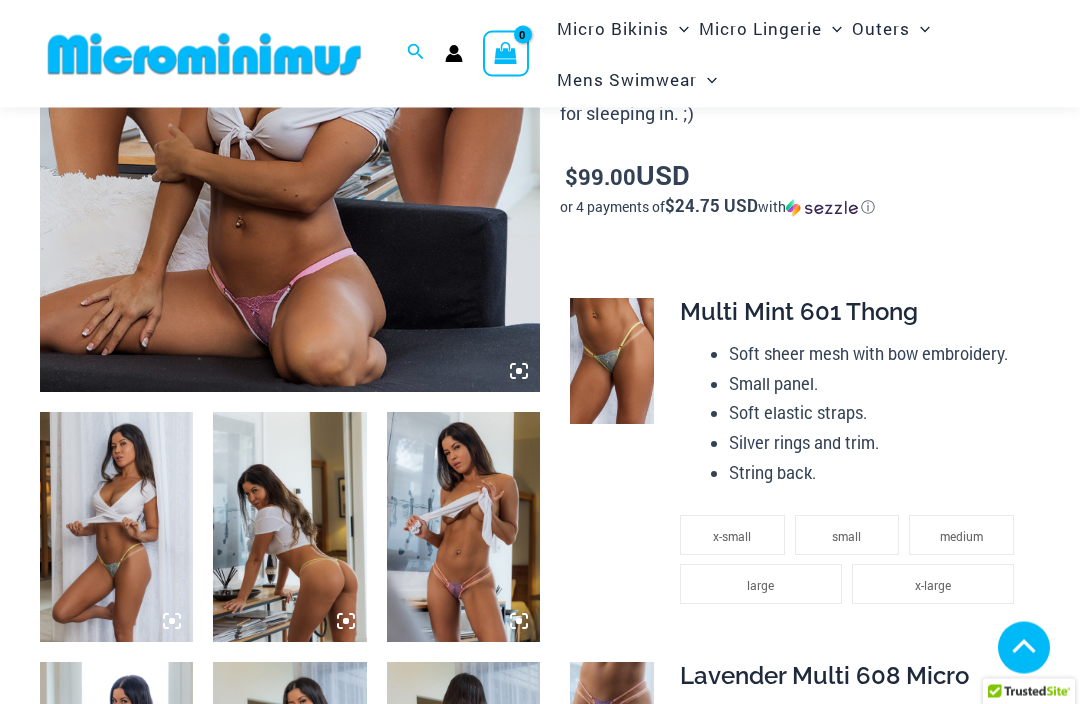 scroll, scrollTop: 525, scrollLeft: 0, axis: vertical 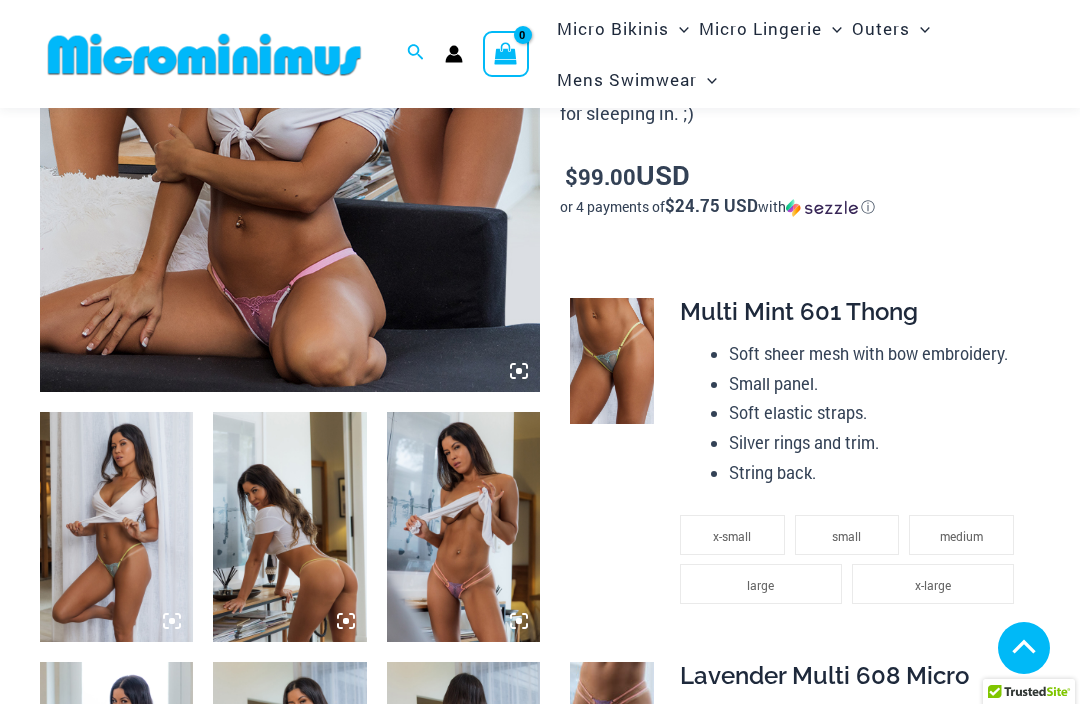 click at bounding box center (116, 527) 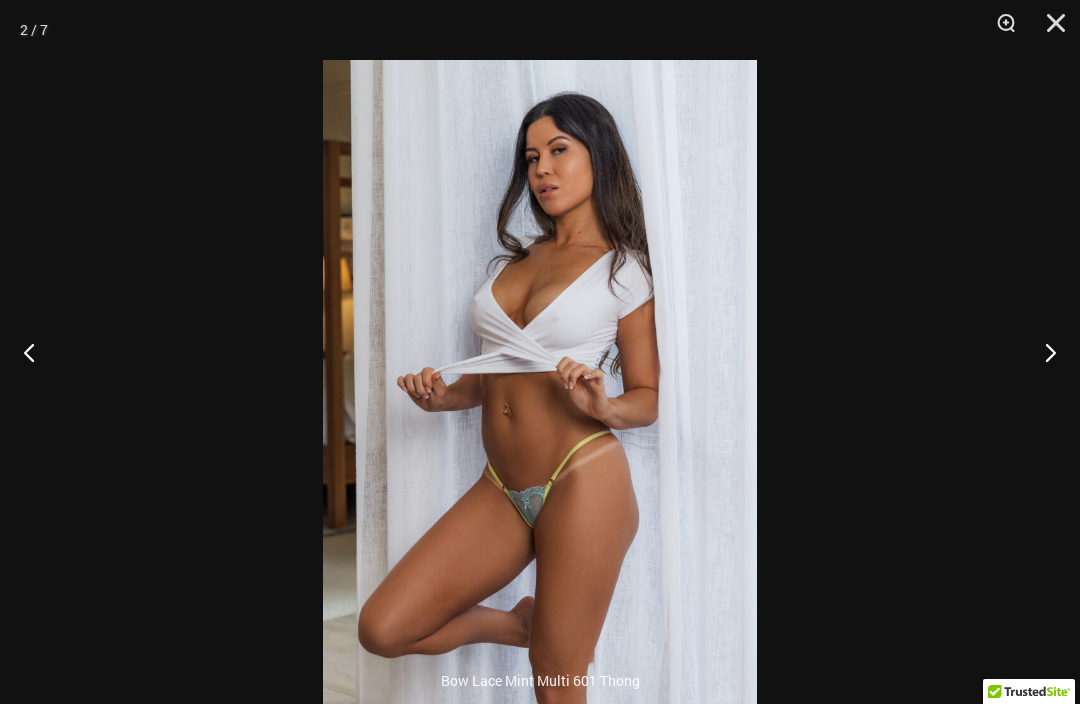 click at bounding box center (1042, 352) 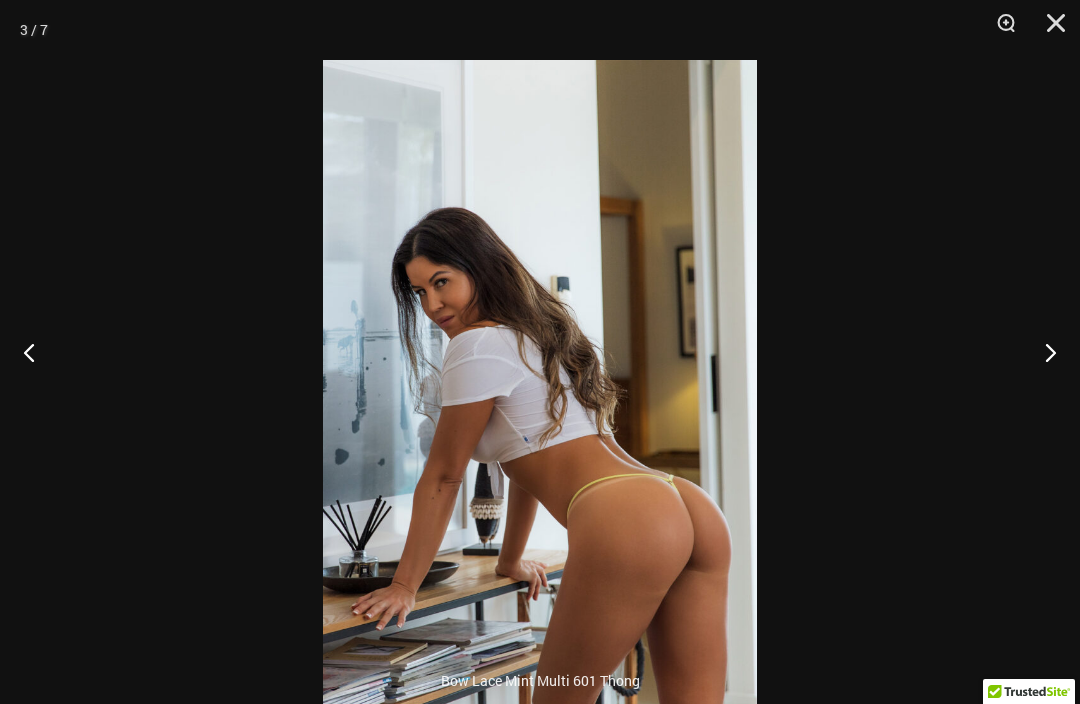 click at bounding box center [1042, 352] 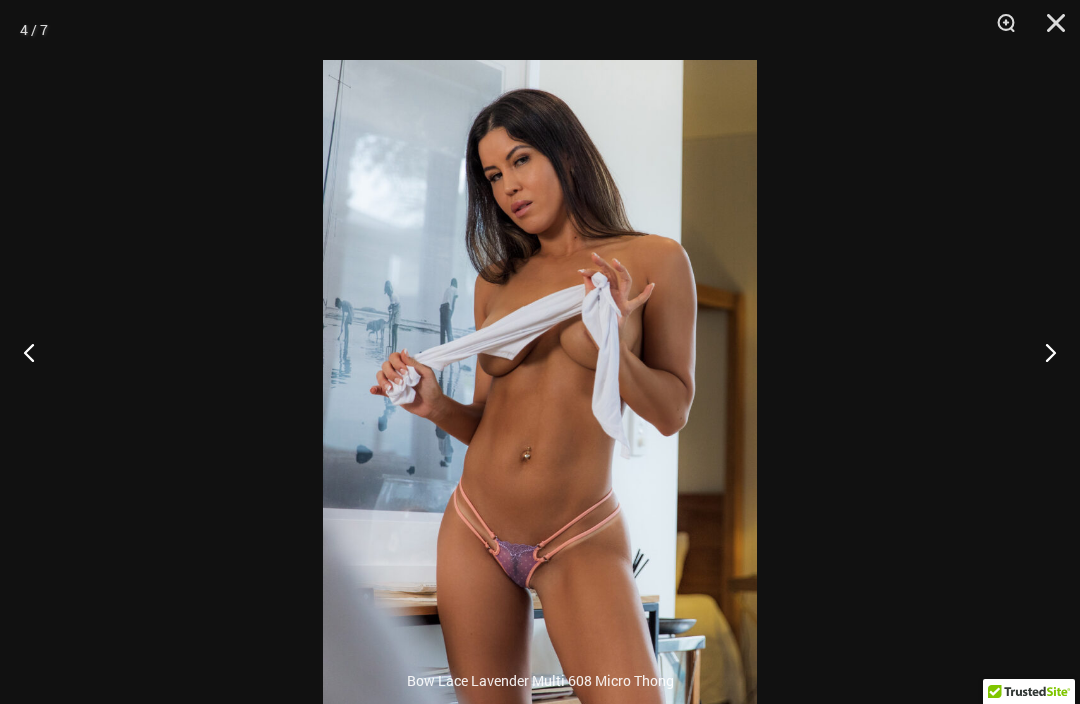 click at bounding box center (1042, 352) 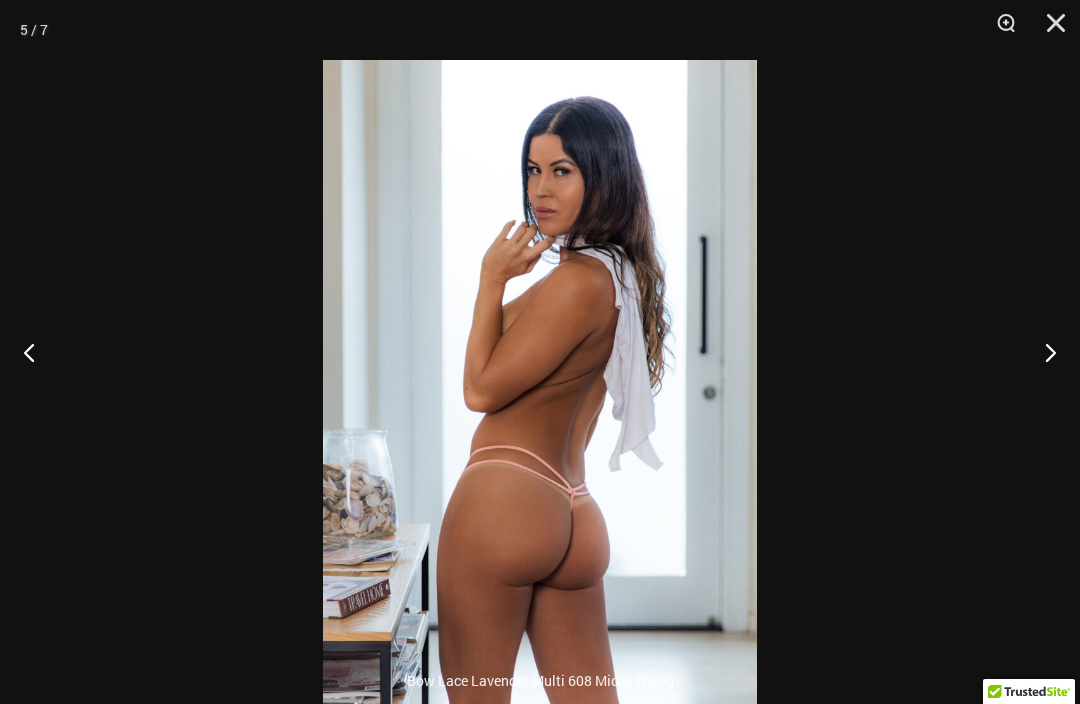 click at bounding box center [1042, 352] 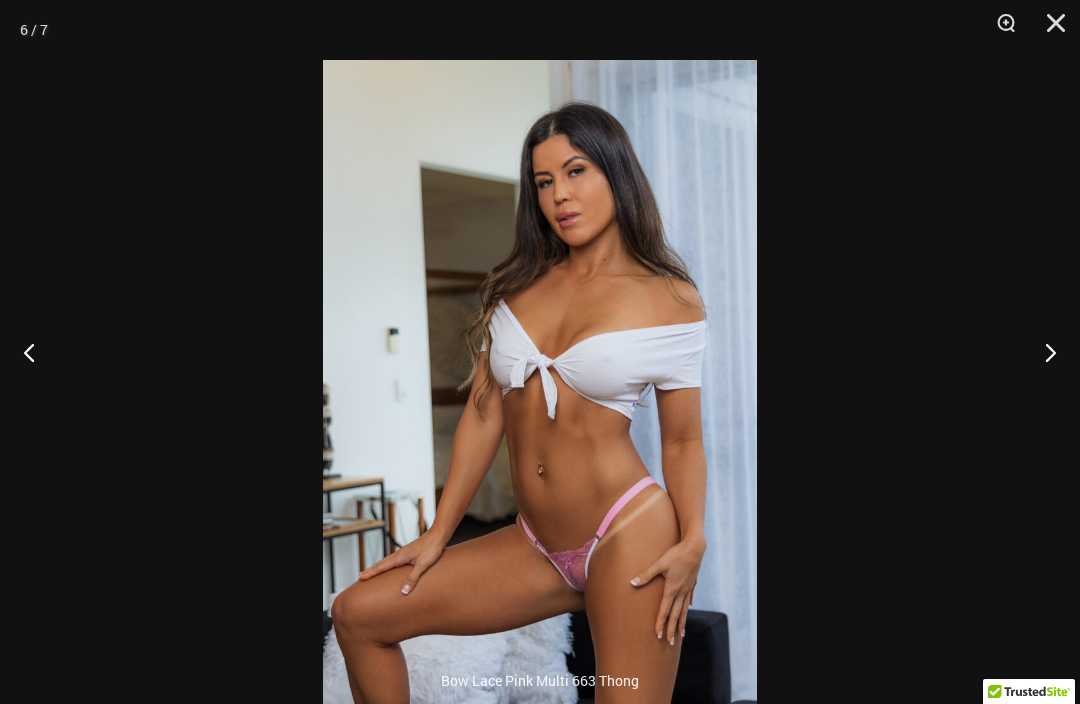click at bounding box center (1042, 352) 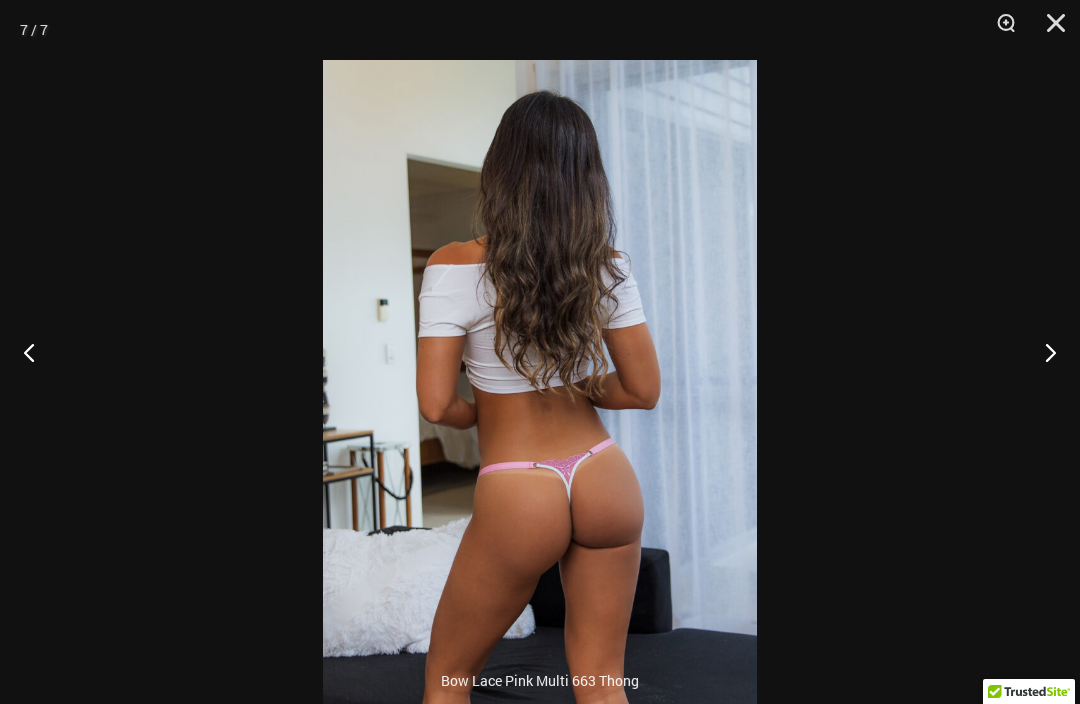 click at bounding box center (1042, 352) 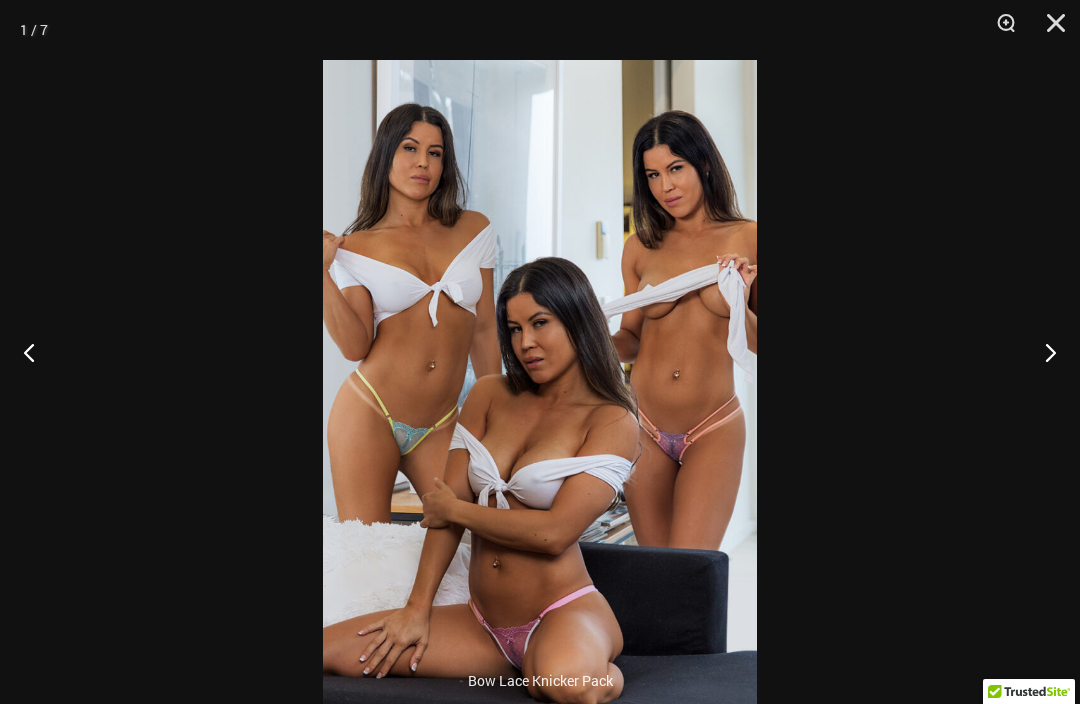 click at bounding box center [1049, 30] 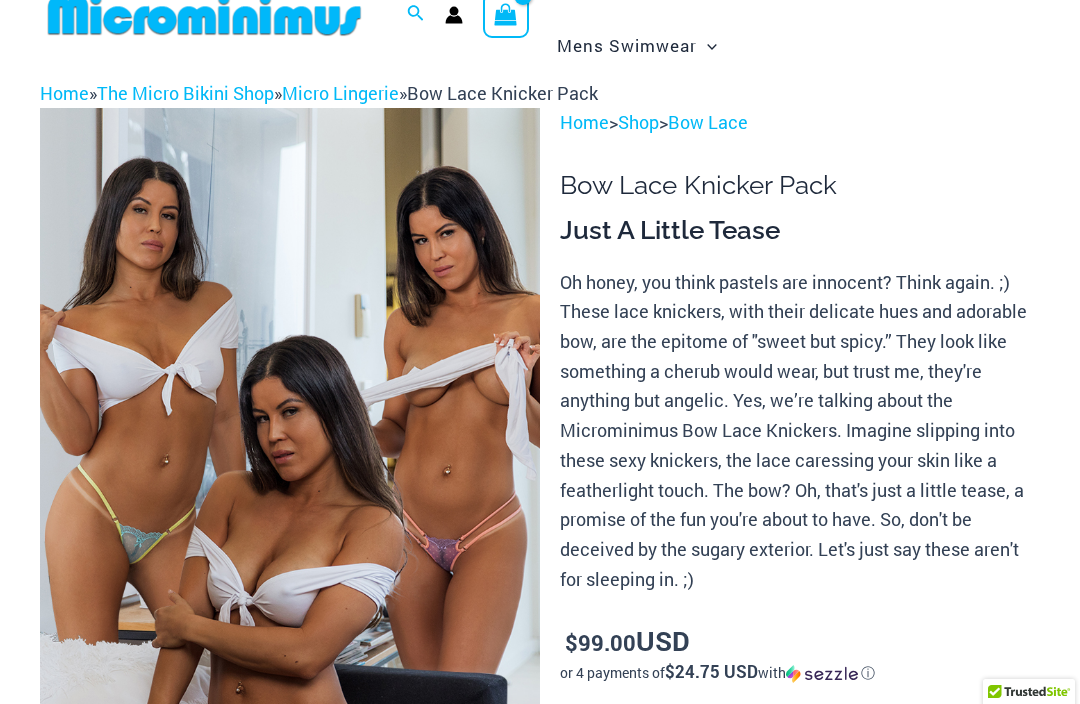 scroll, scrollTop: 23, scrollLeft: 0, axis: vertical 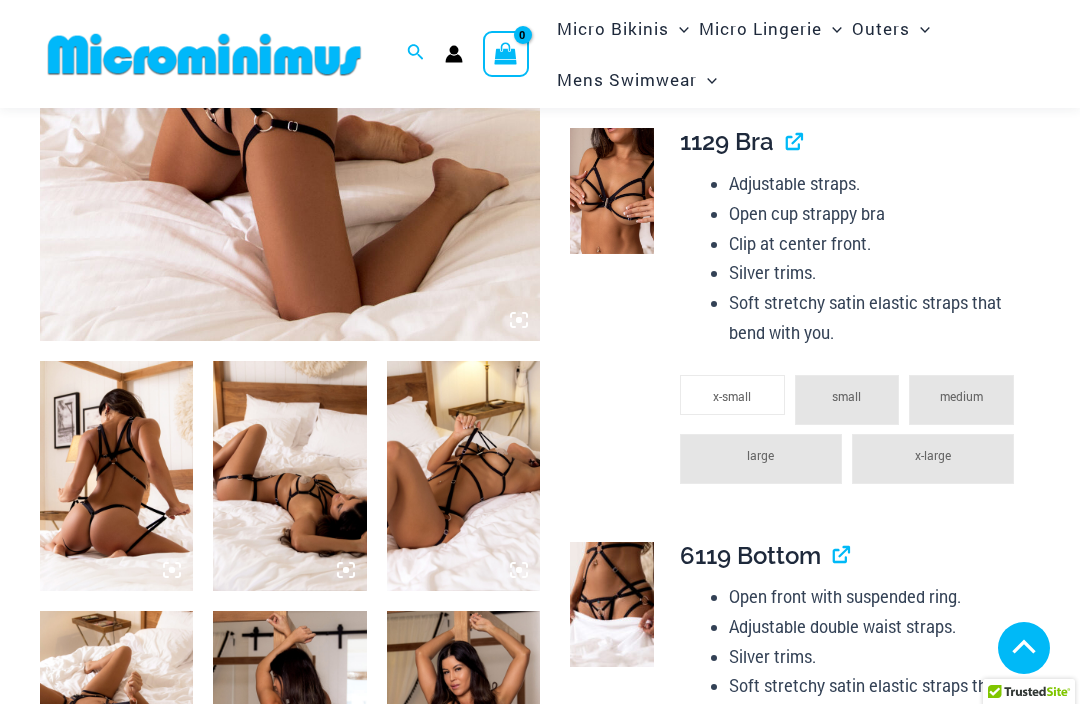 click at bounding box center [116, 476] 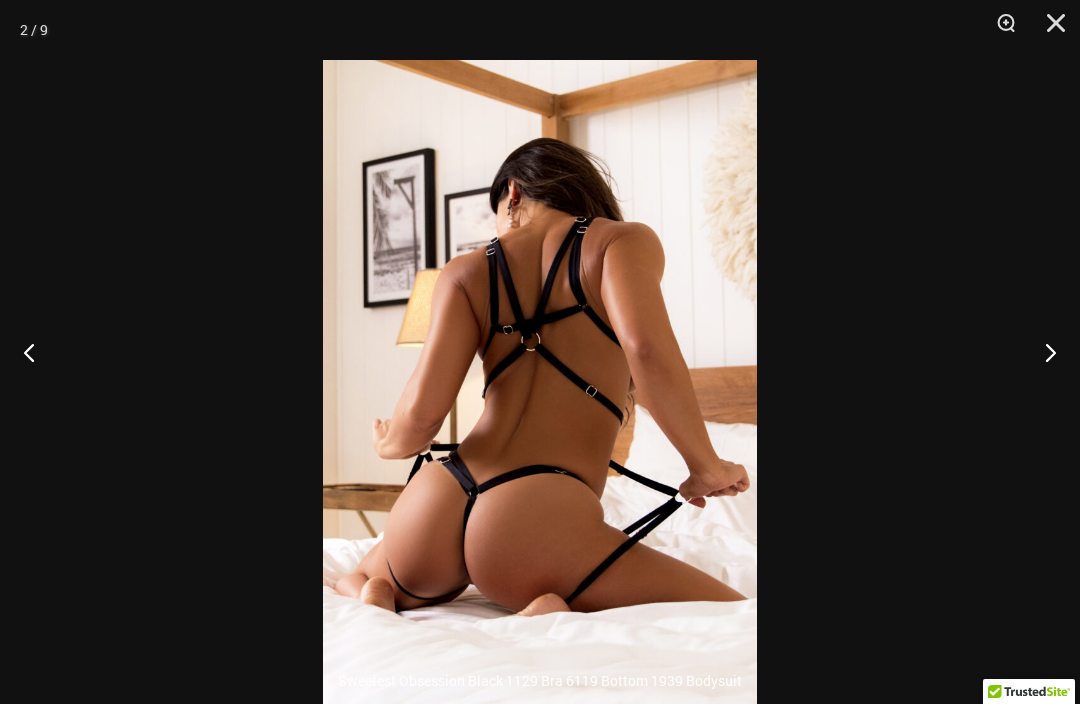 click at bounding box center (1042, 352) 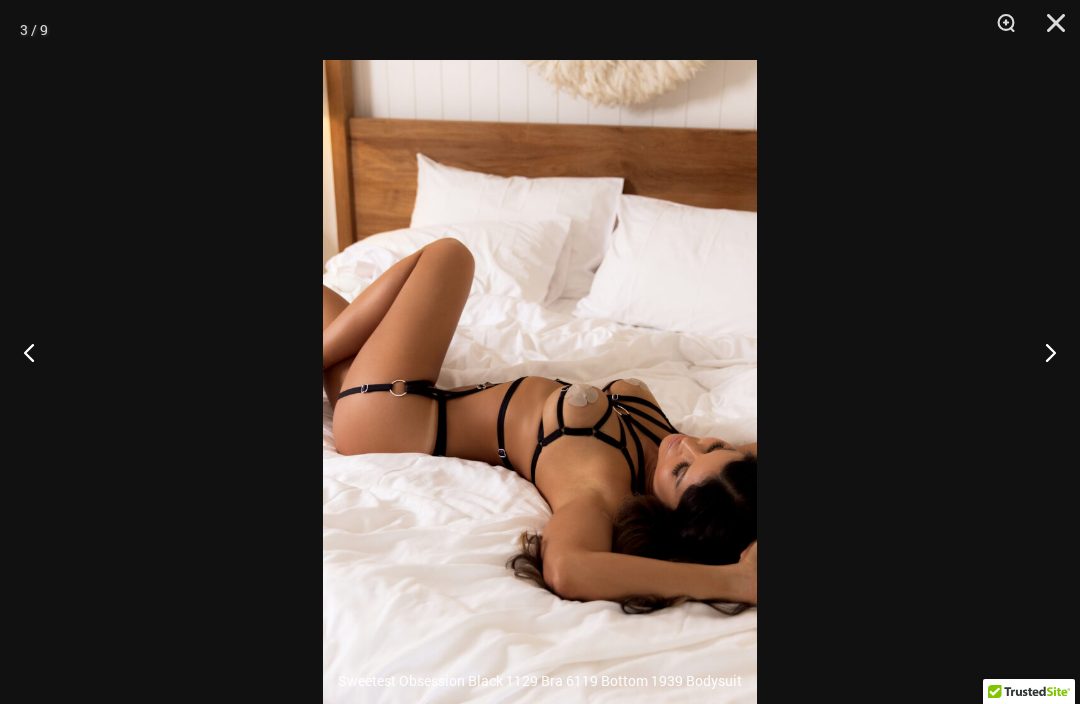 click at bounding box center (1042, 352) 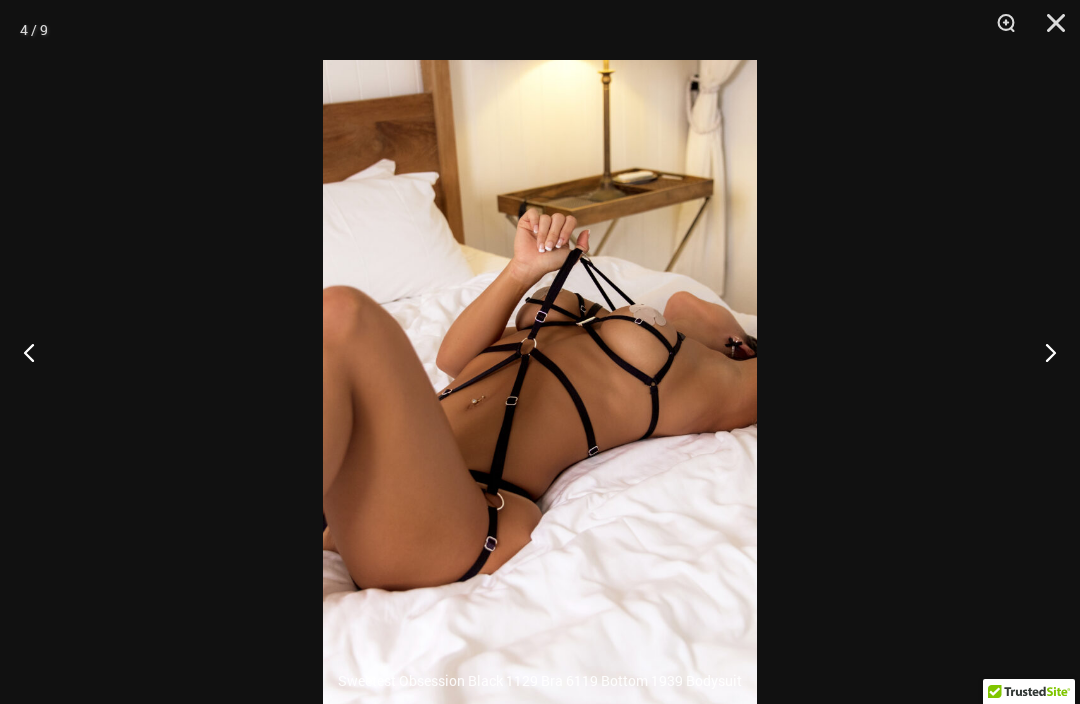 click at bounding box center (1042, 352) 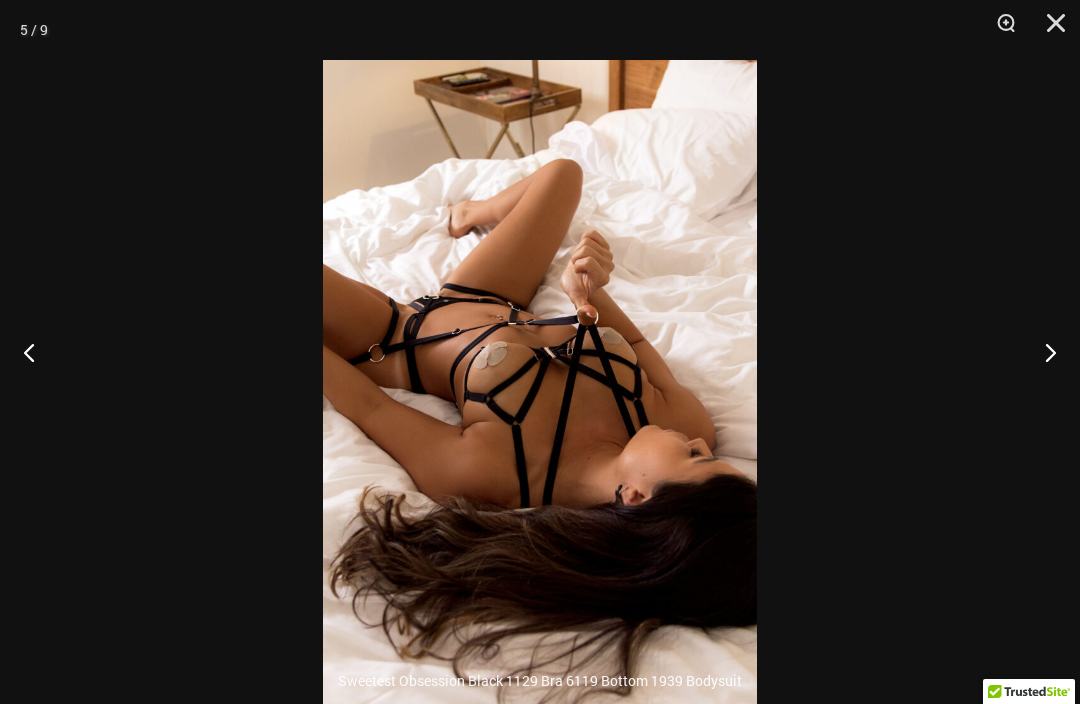 click at bounding box center [1042, 352] 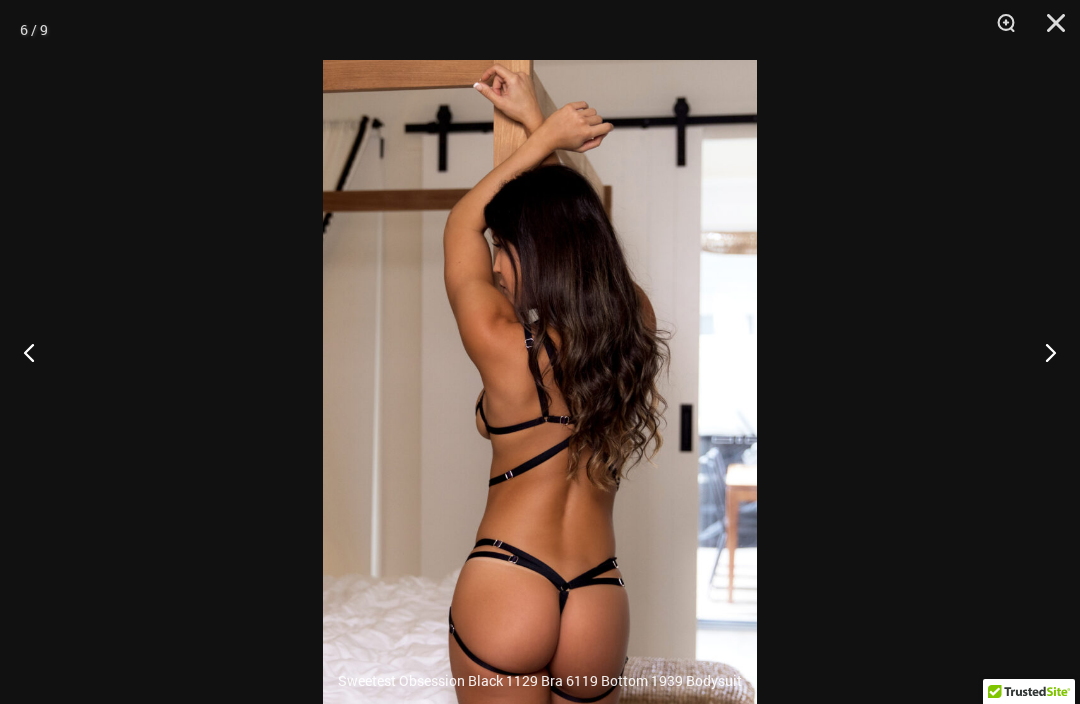 click at bounding box center (1042, 352) 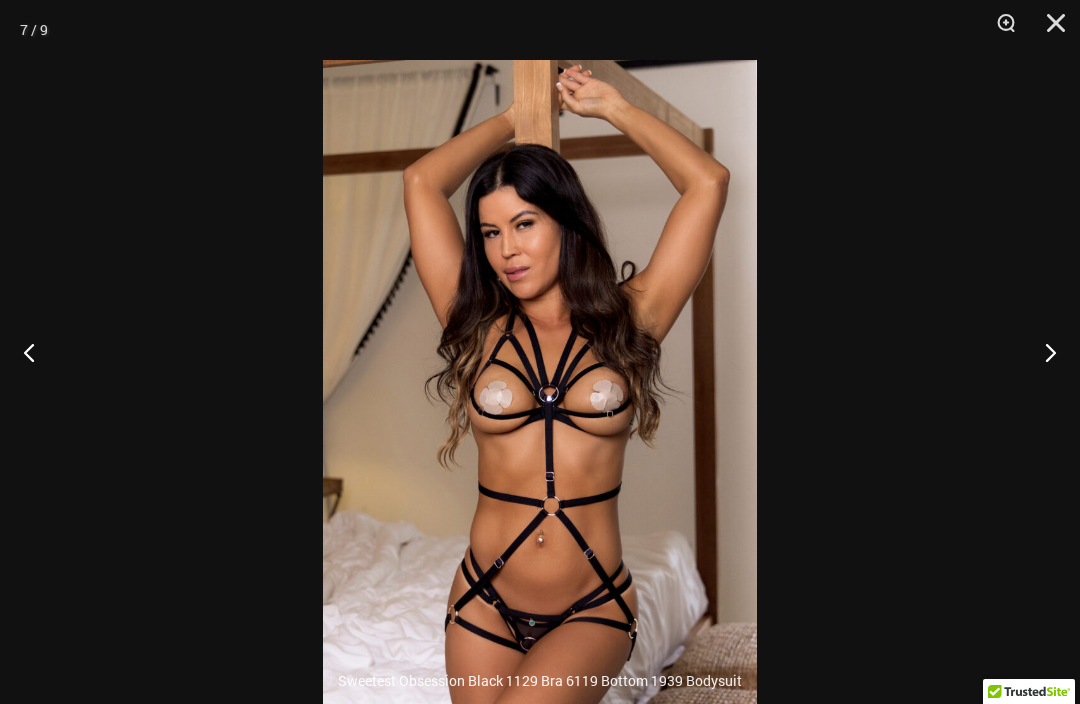 click at bounding box center [1042, 352] 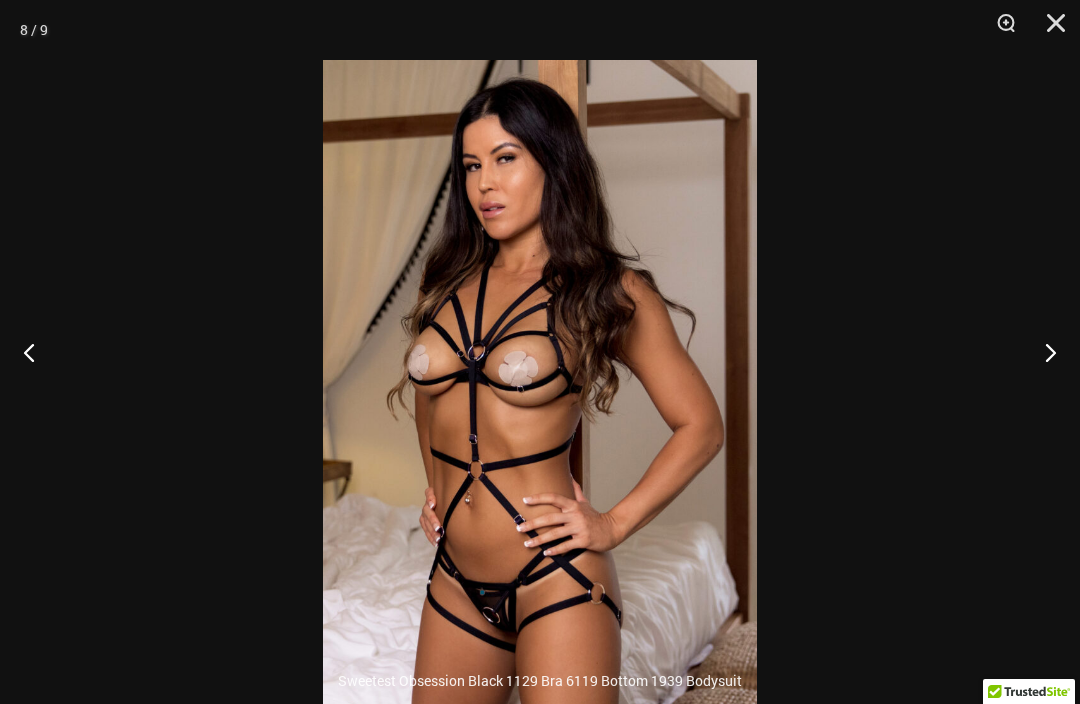 click at bounding box center (1042, 352) 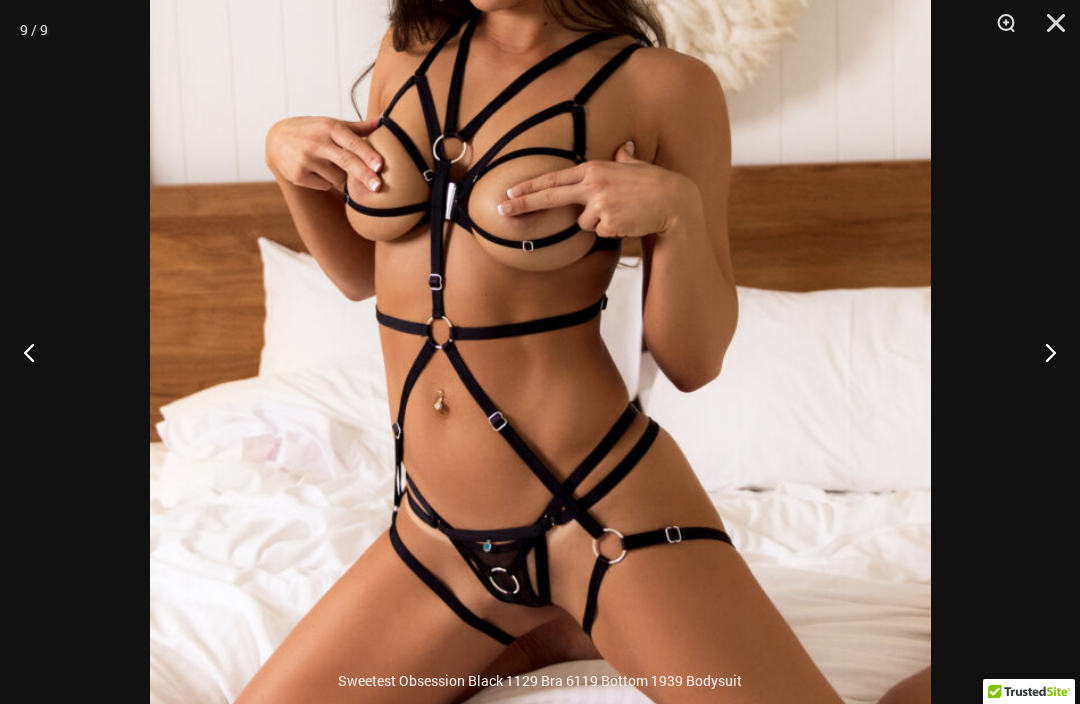 click at bounding box center [1042, 352] 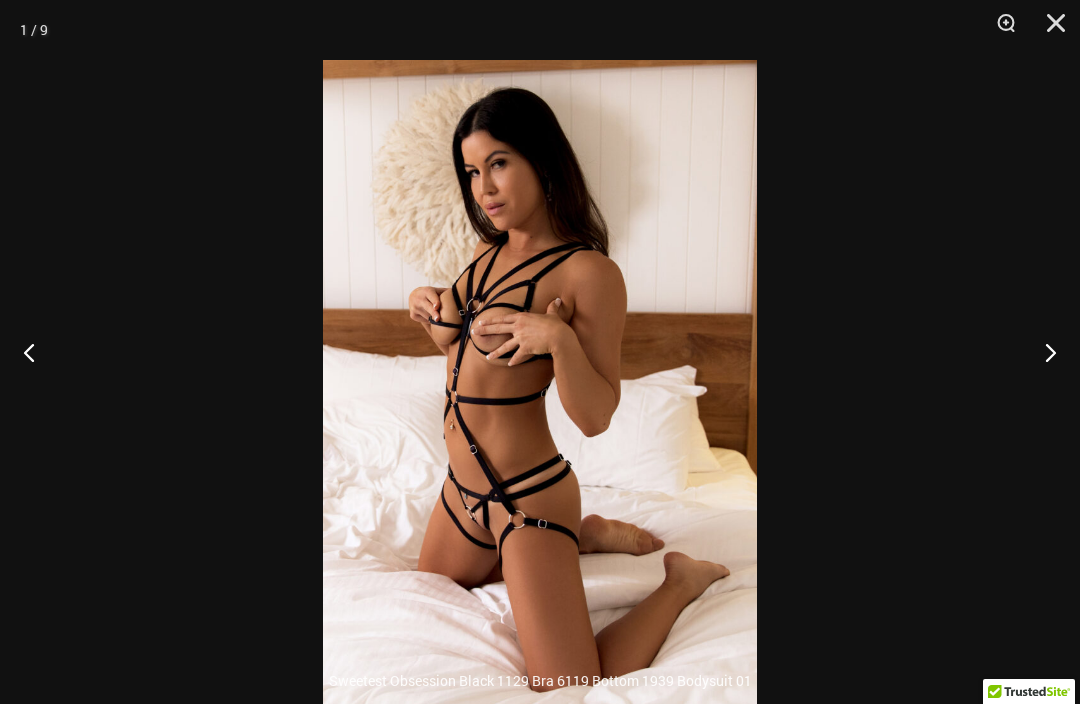 click at bounding box center (1049, 30) 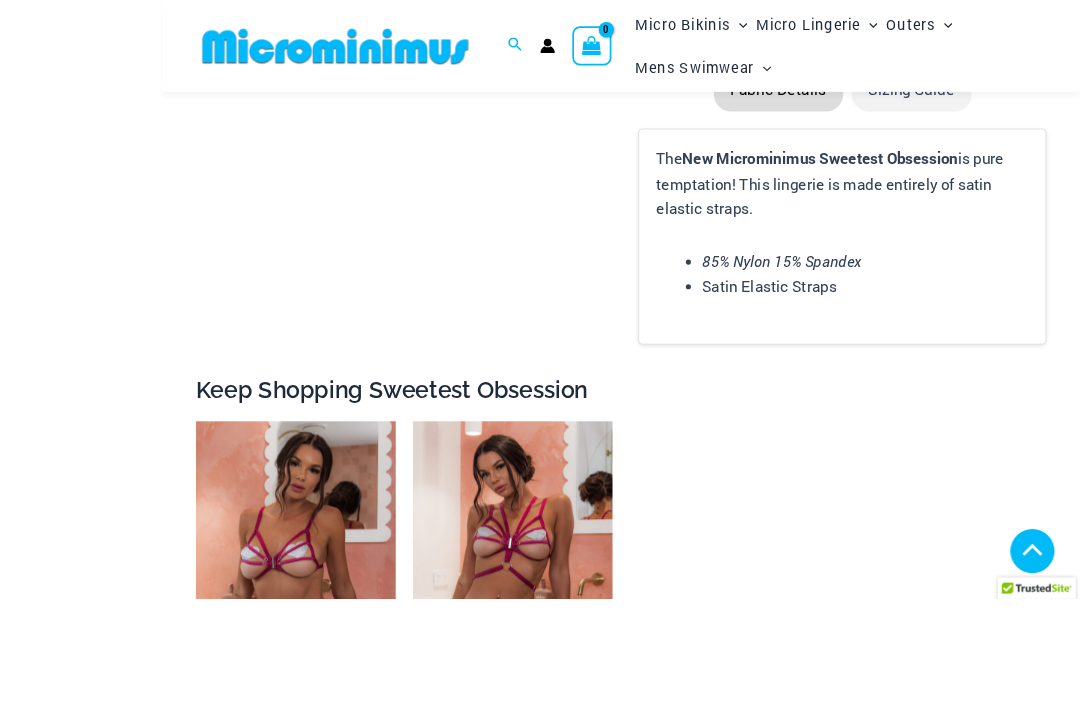 scroll, scrollTop: 2365, scrollLeft: 0, axis: vertical 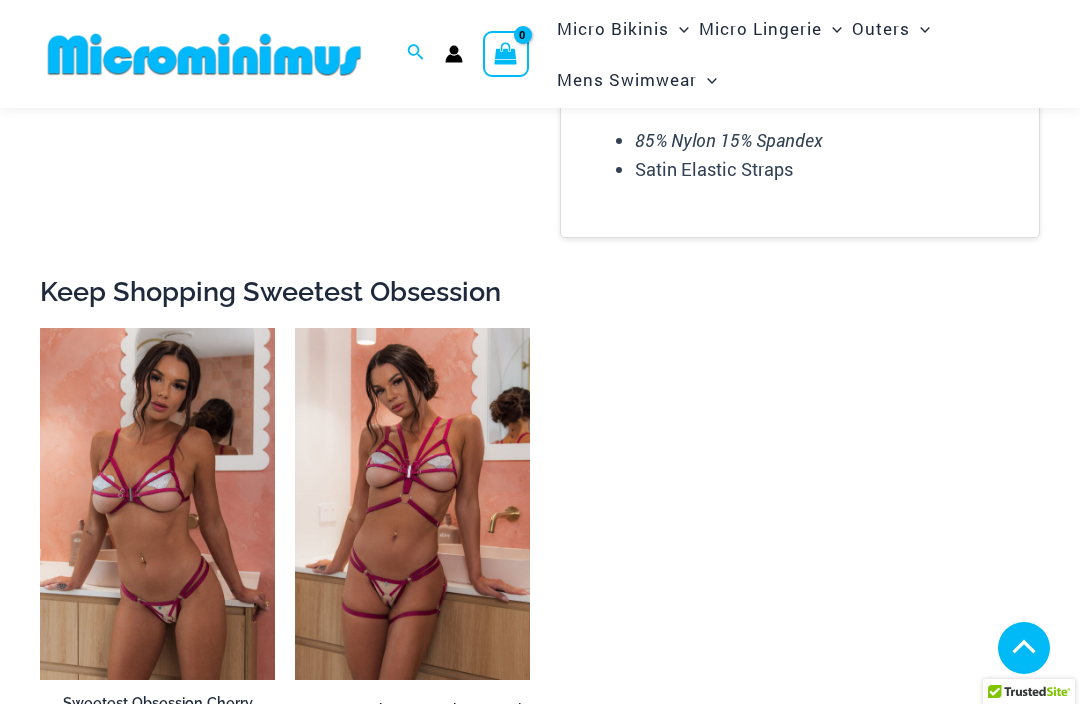click at bounding box center [295, 328] 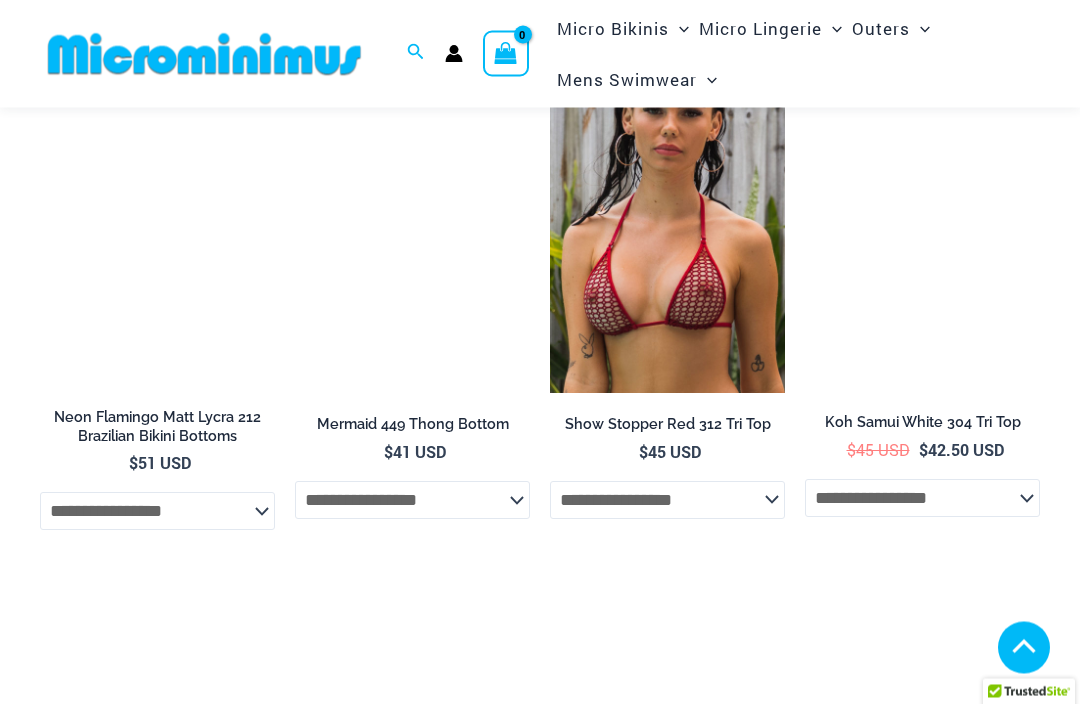 scroll, scrollTop: 4654, scrollLeft: 0, axis: vertical 